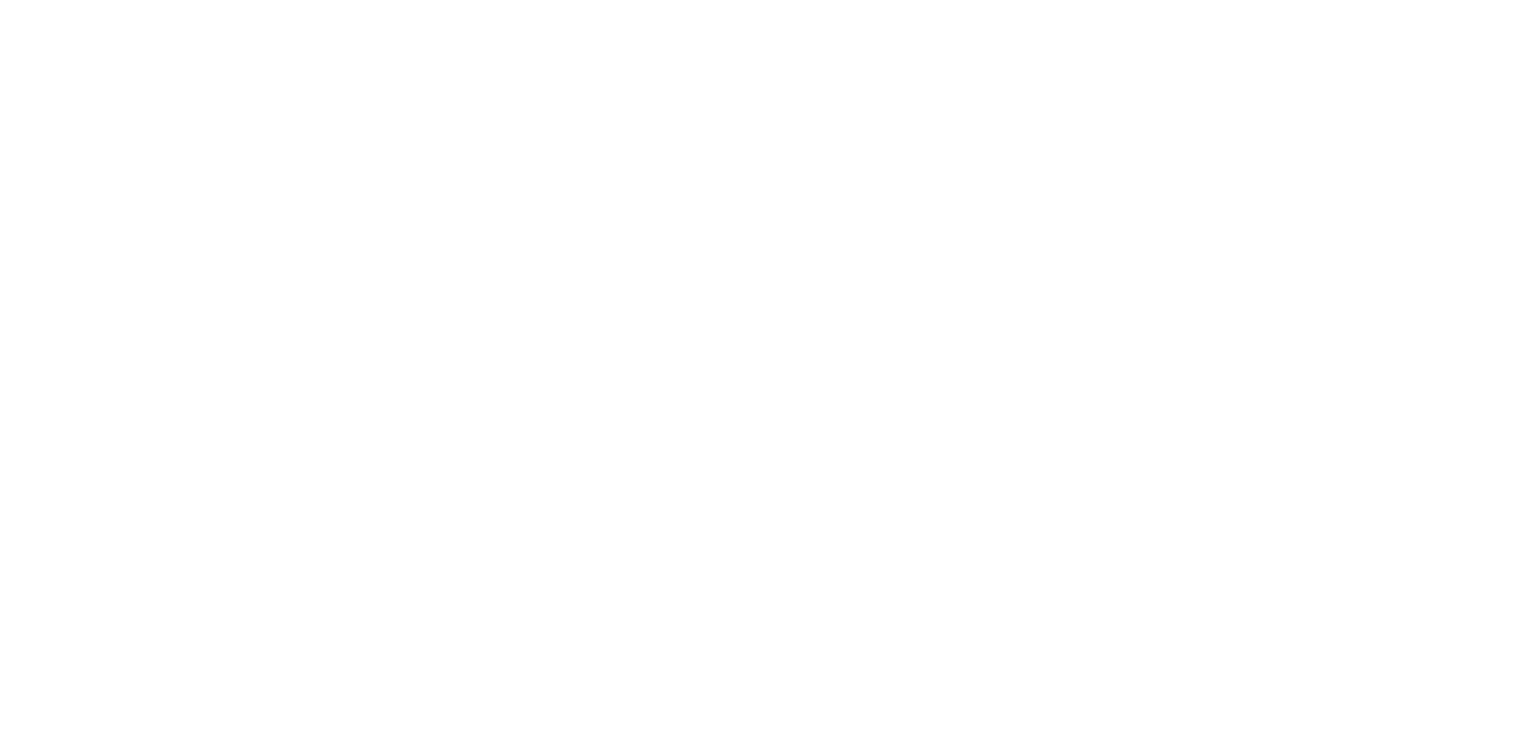 scroll, scrollTop: 0, scrollLeft: 0, axis: both 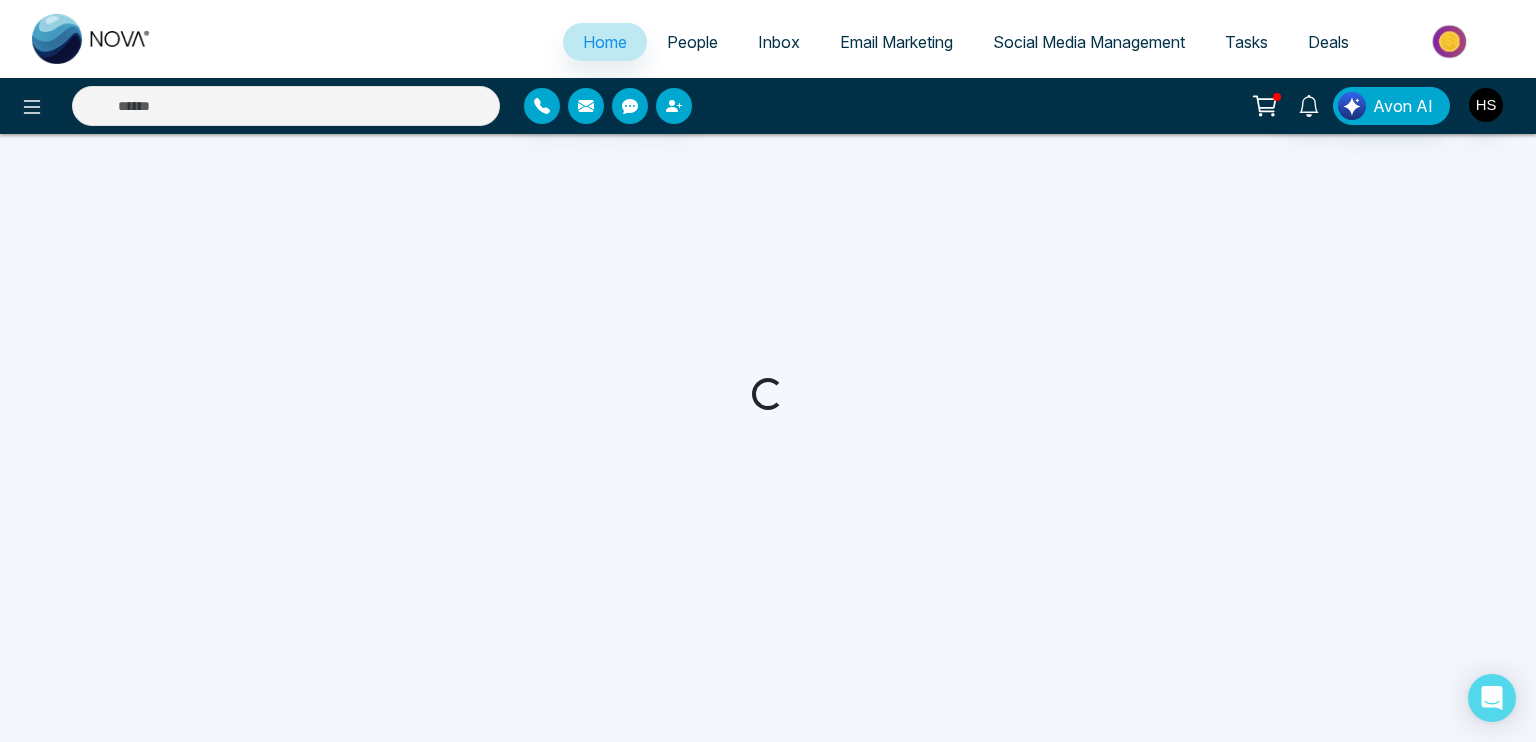 select on "*" 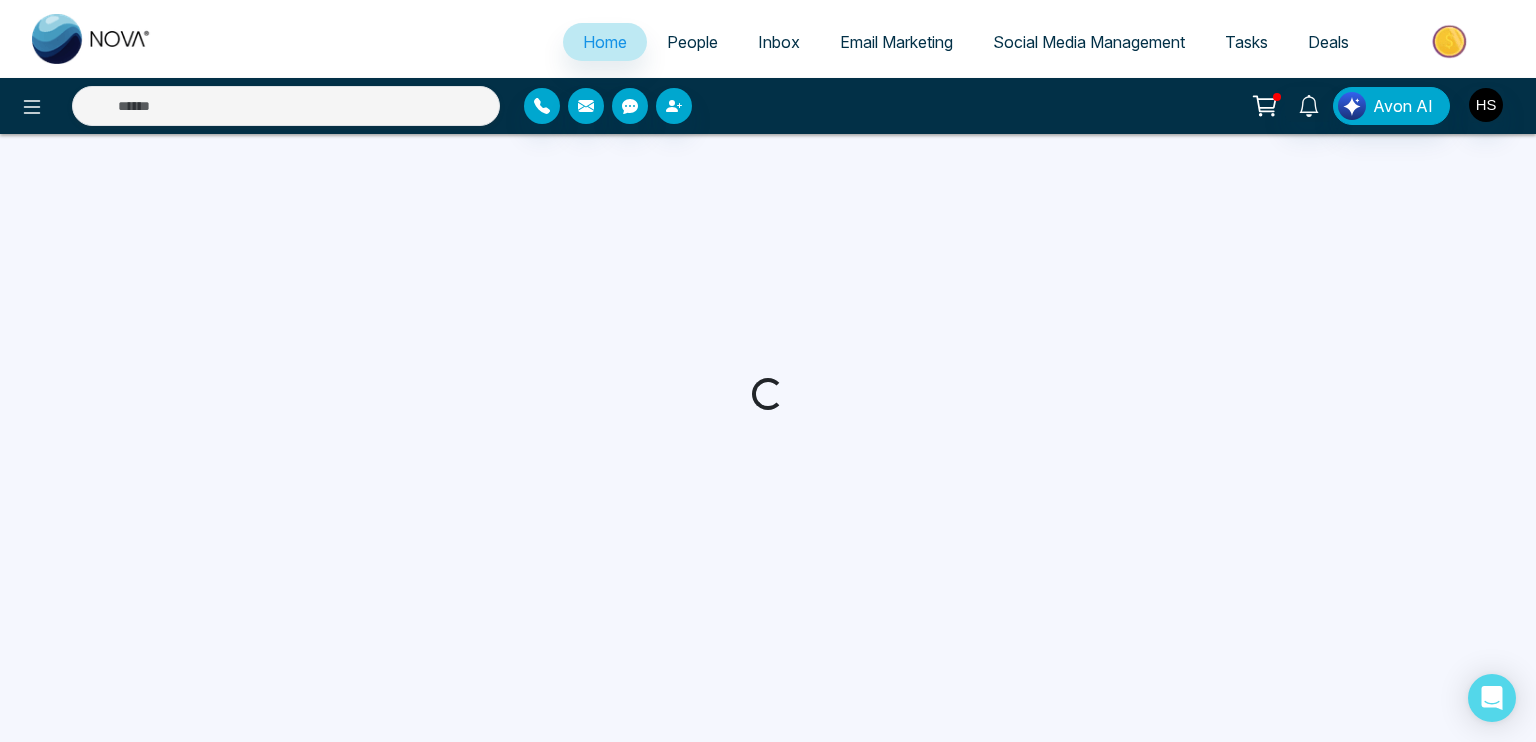 select on "*" 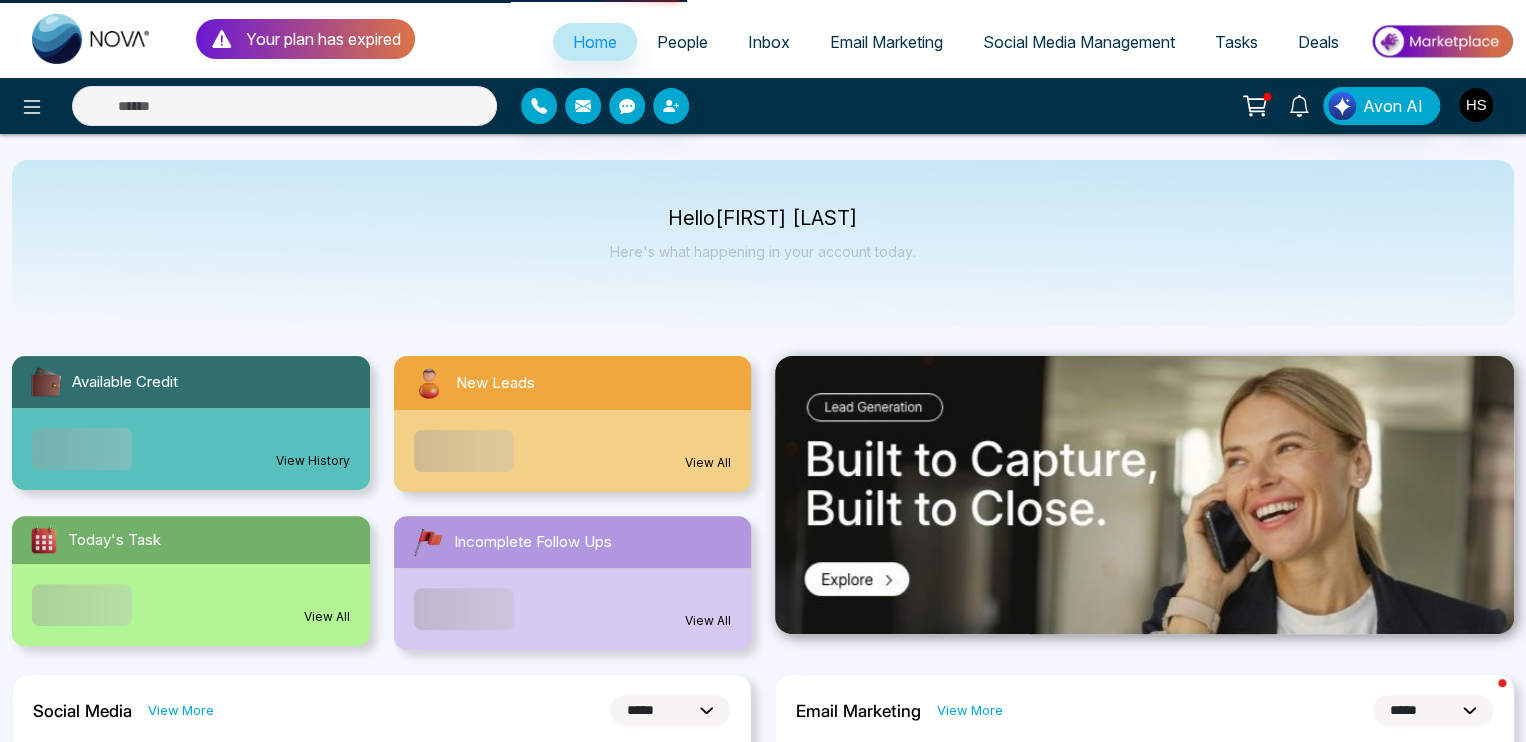select 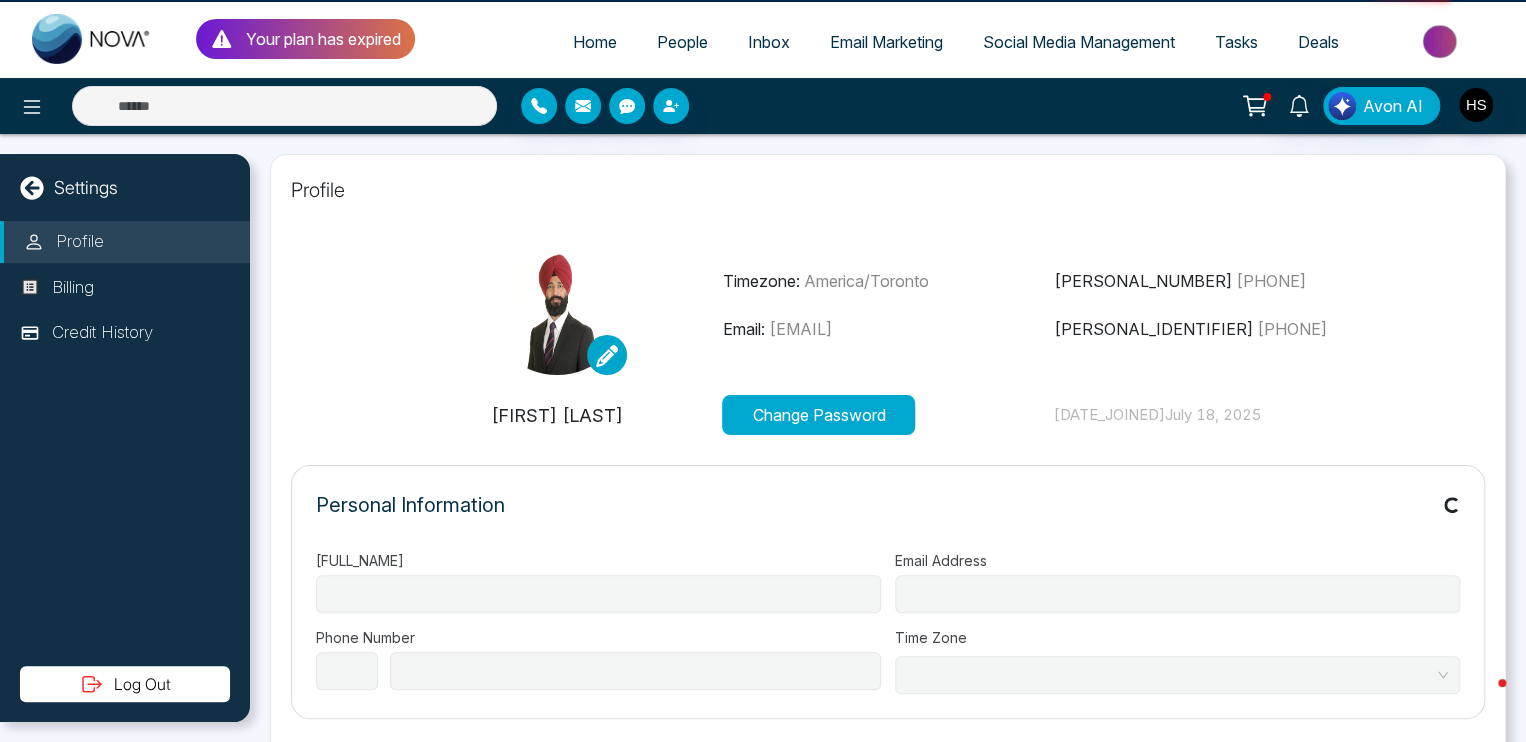 type on "**********" 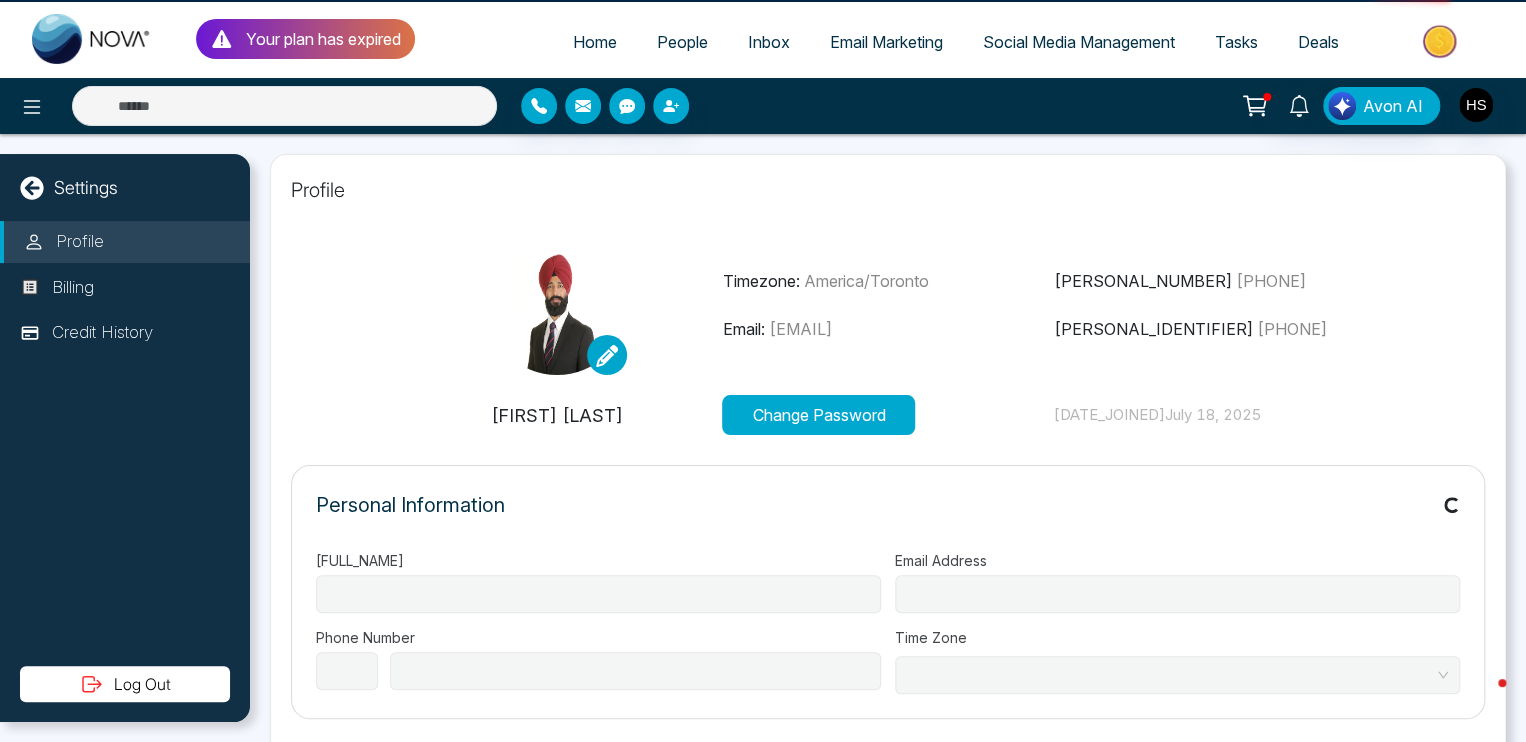 type on "**********" 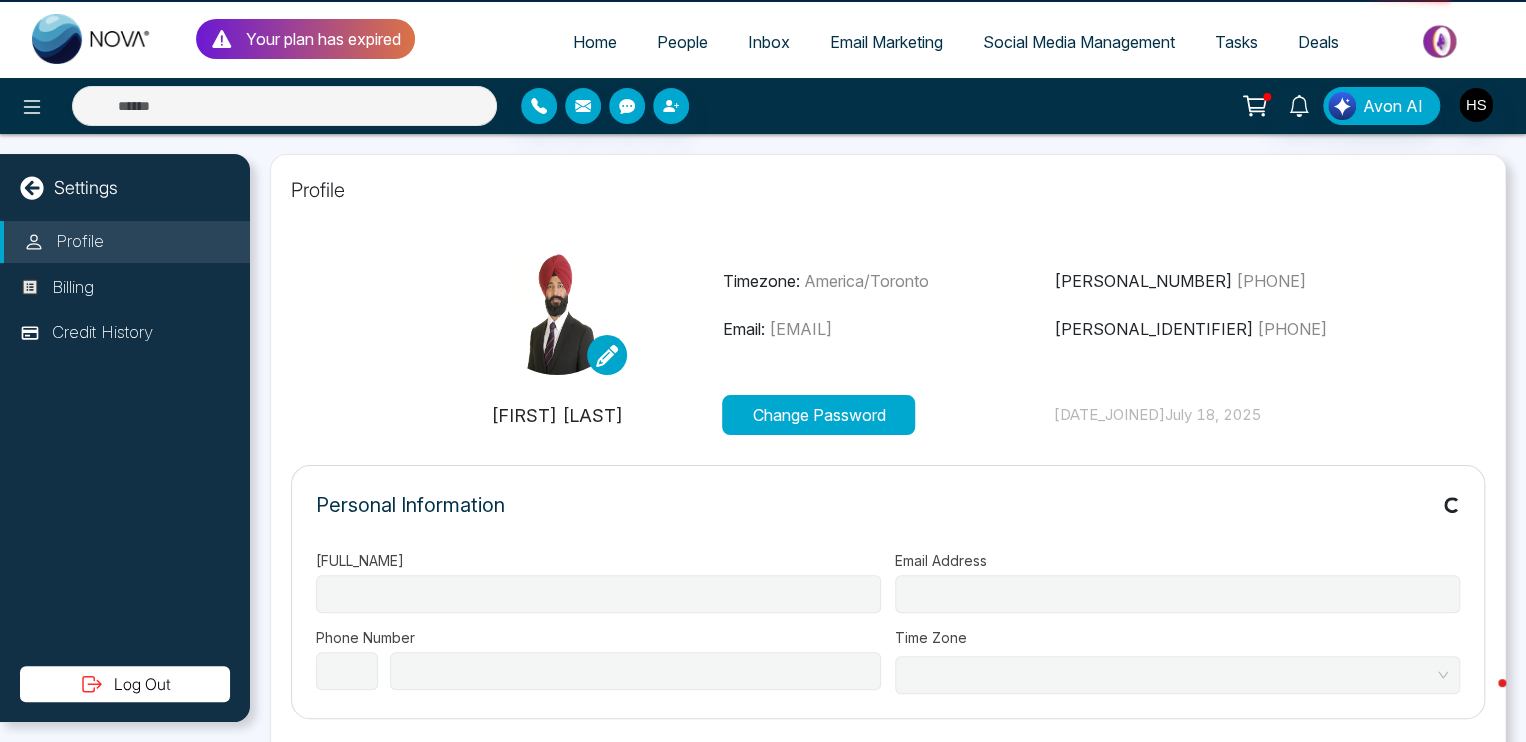 select on "**" 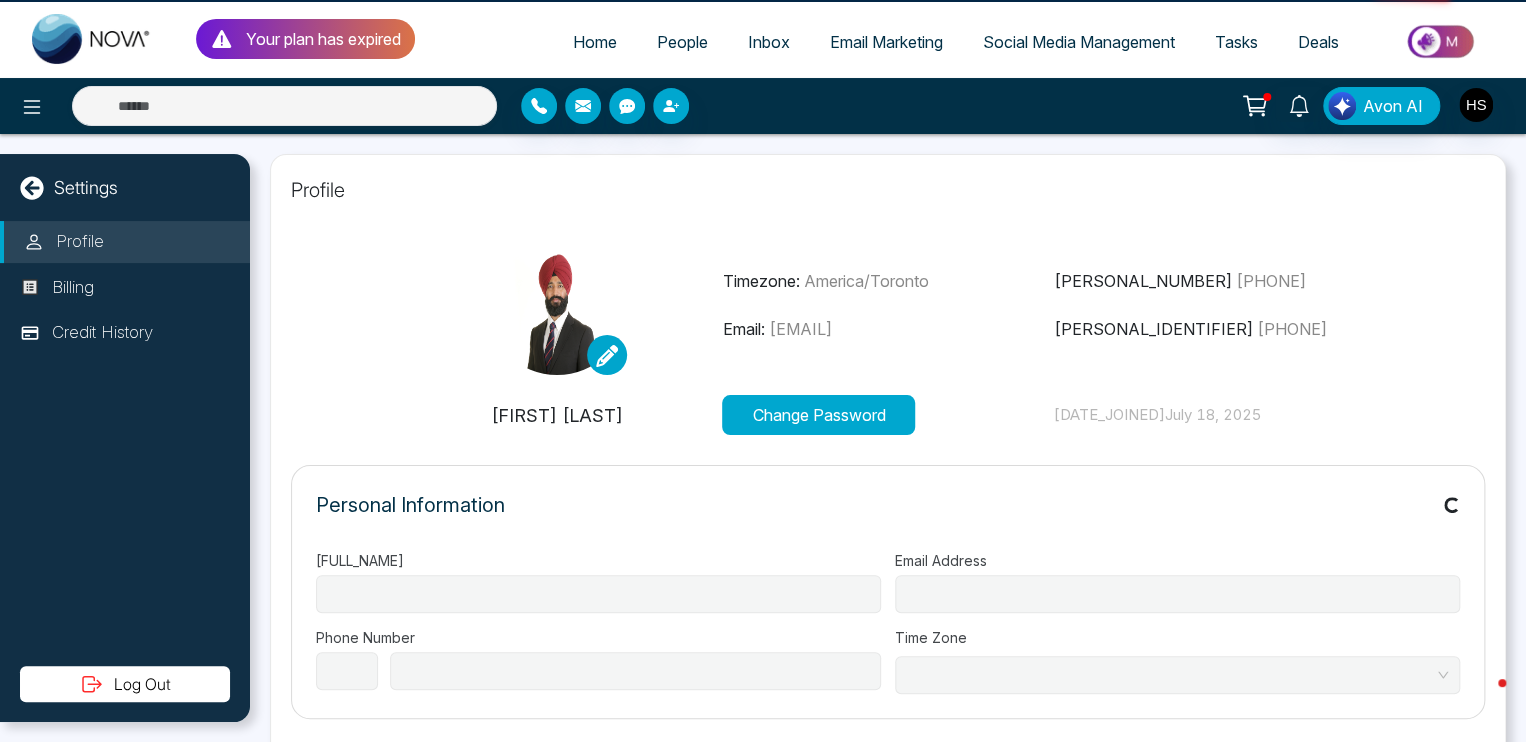 type on "**********" 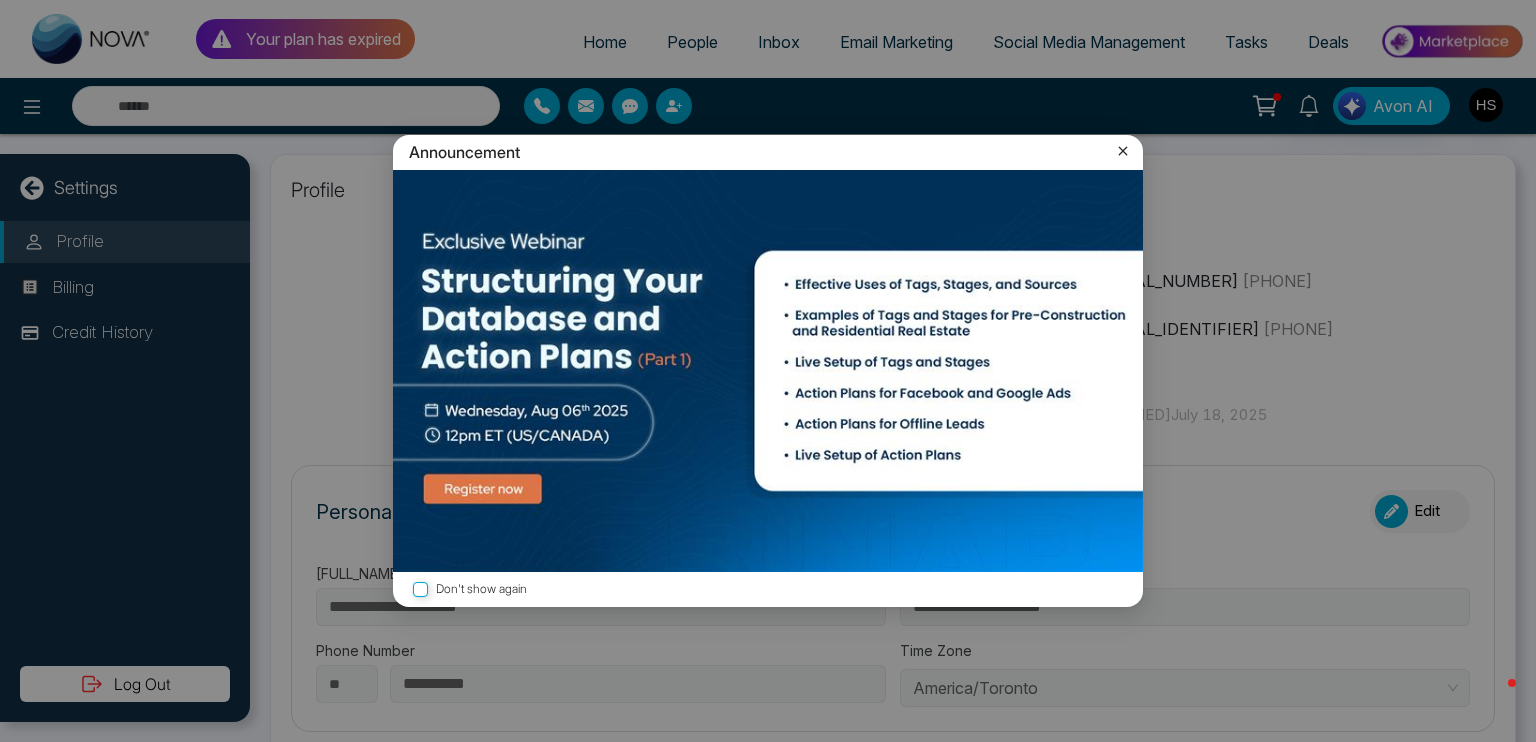 type on "**********" 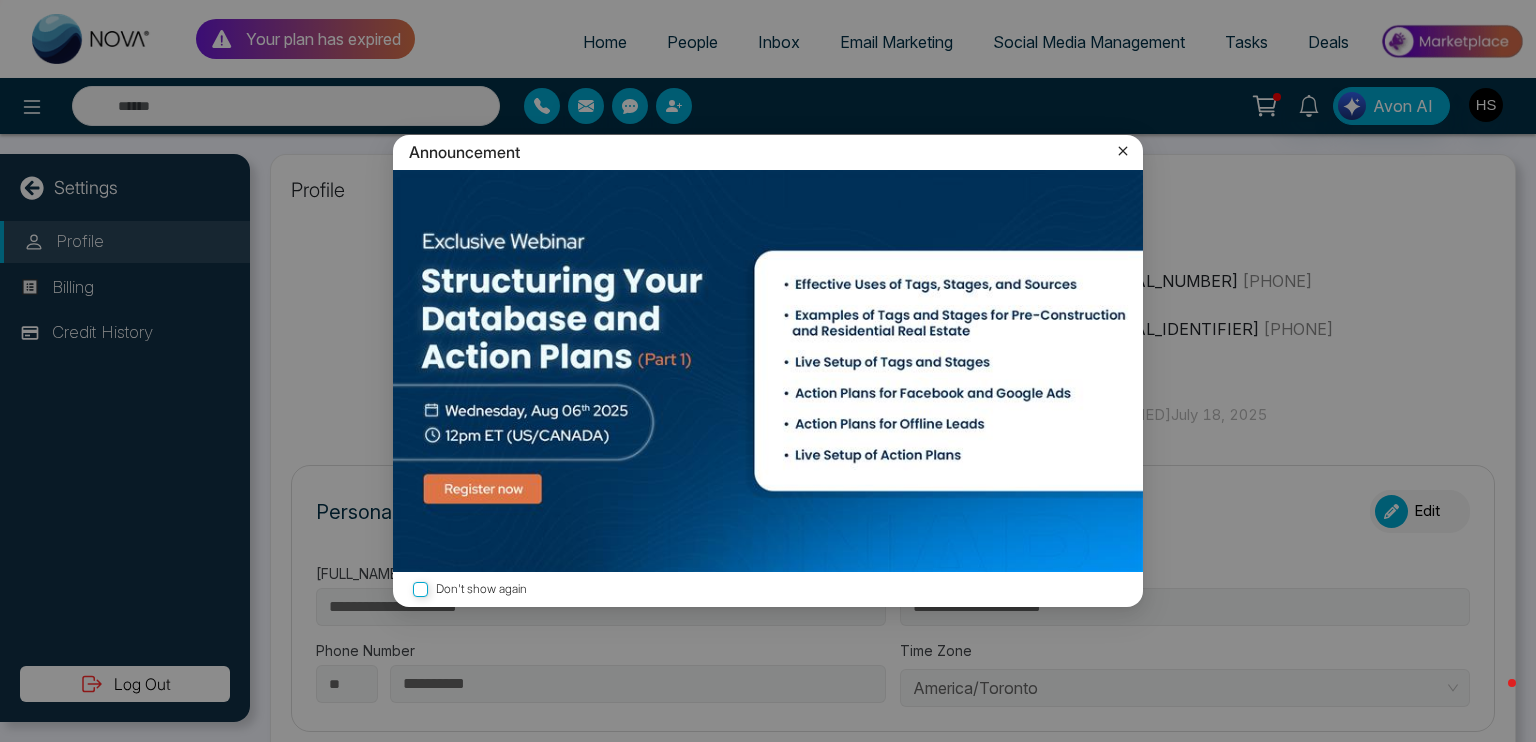 type on "**********" 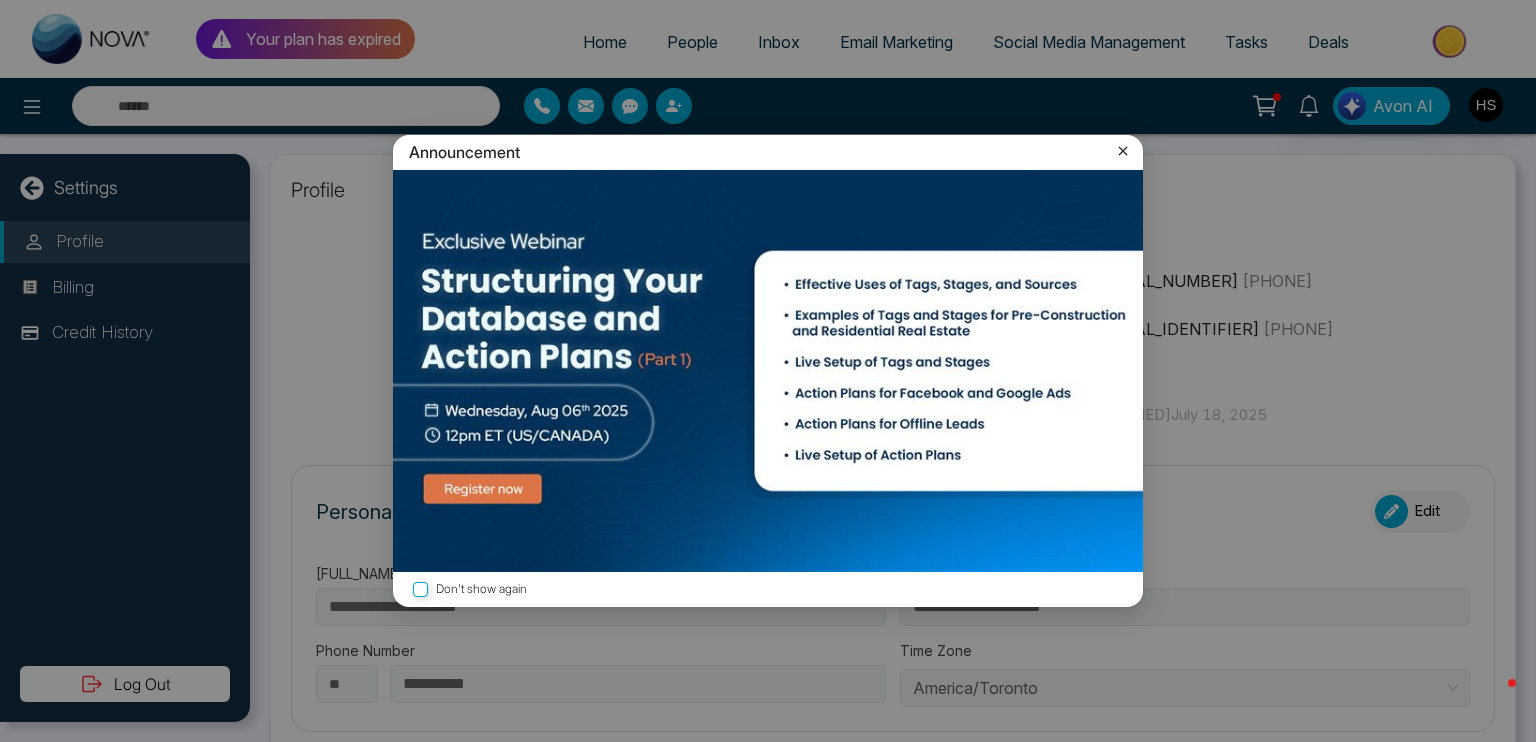 type on "**********" 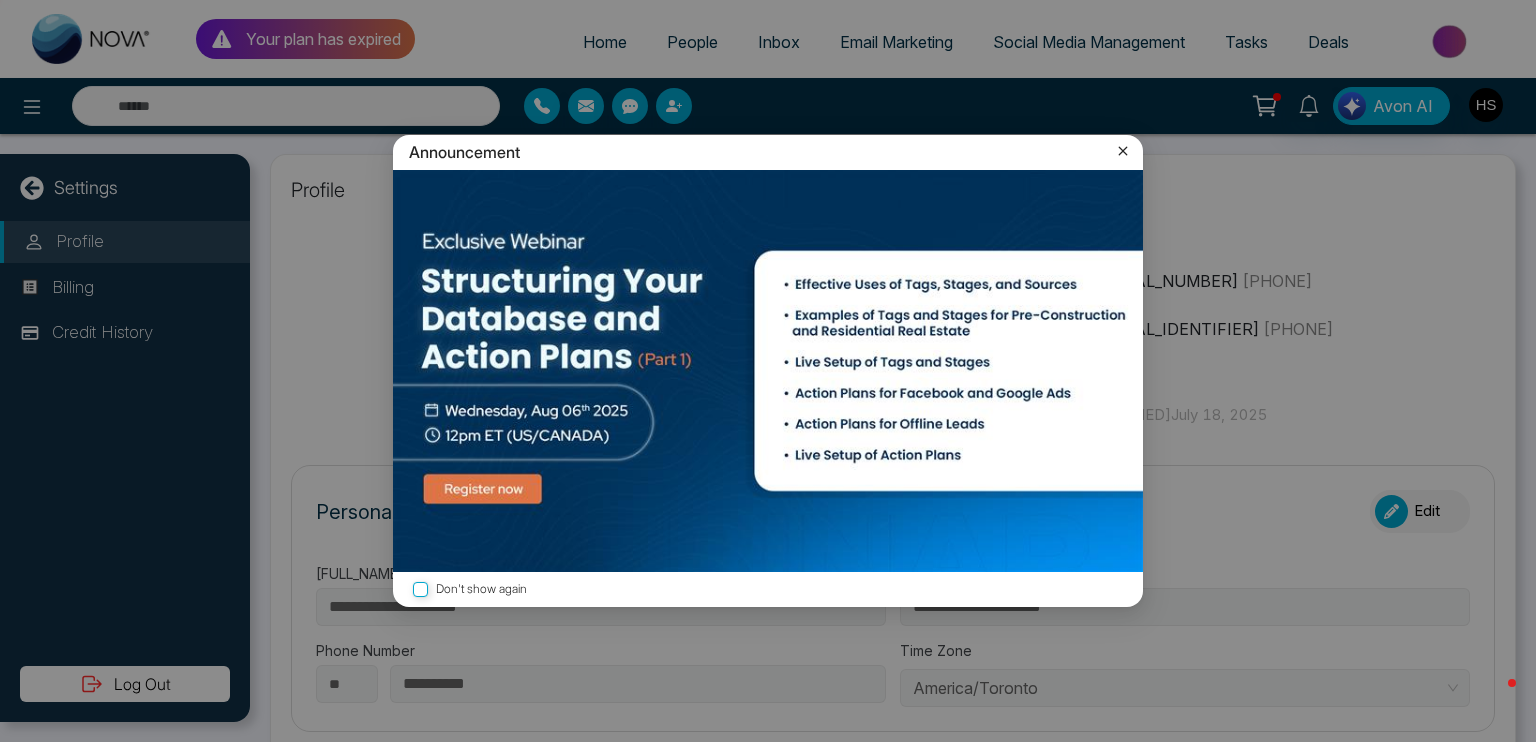 type on "**********" 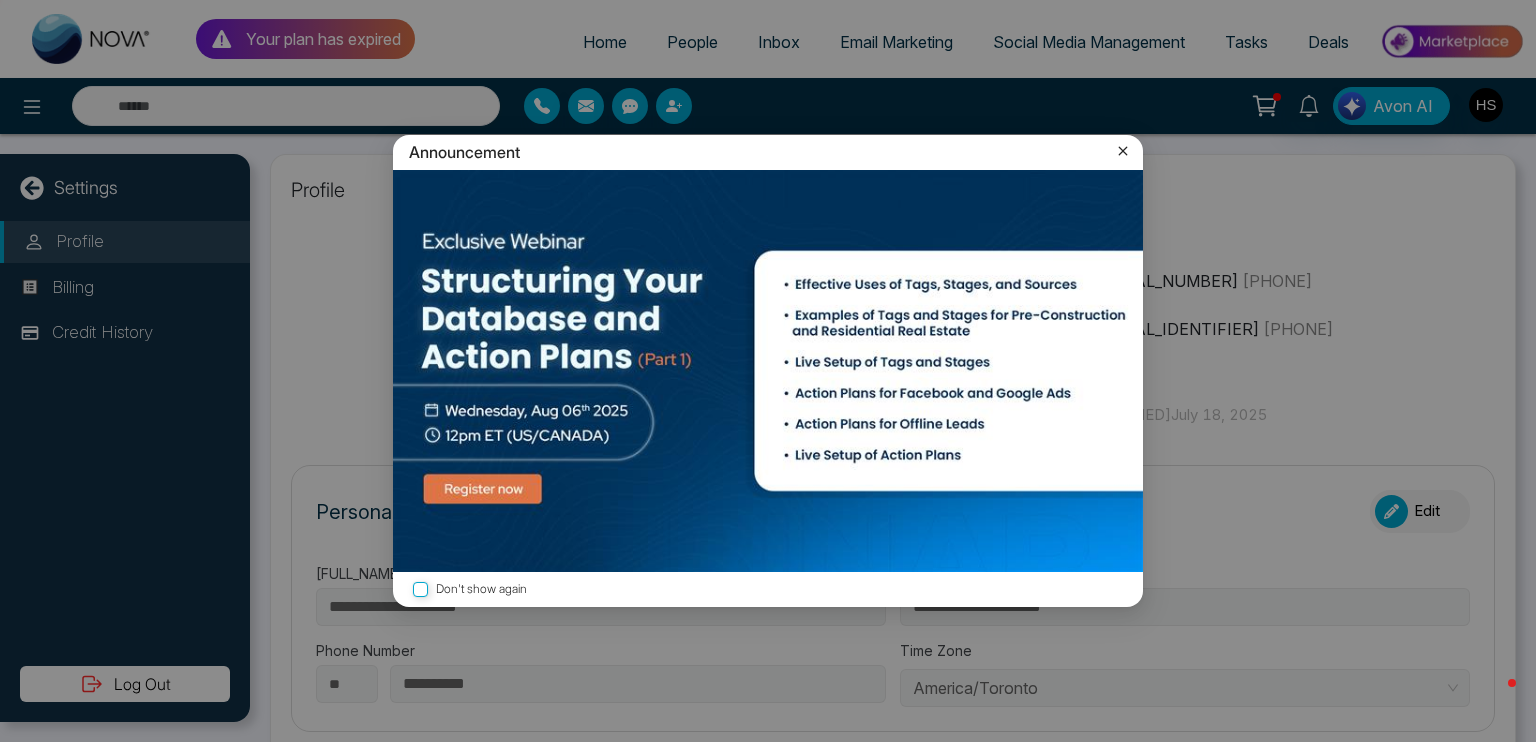 click 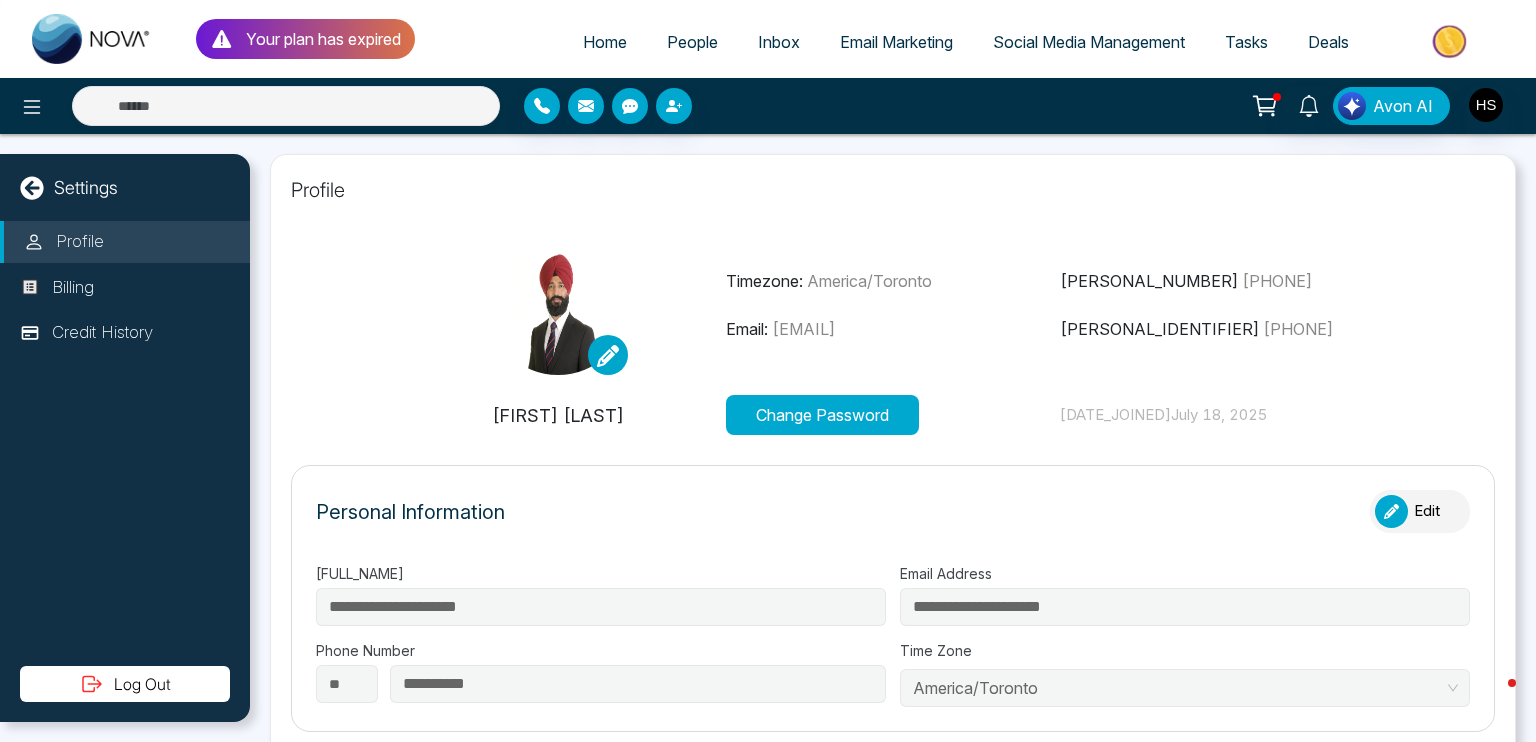 click on "Social Media Management" at bounding box center [1089, 42] 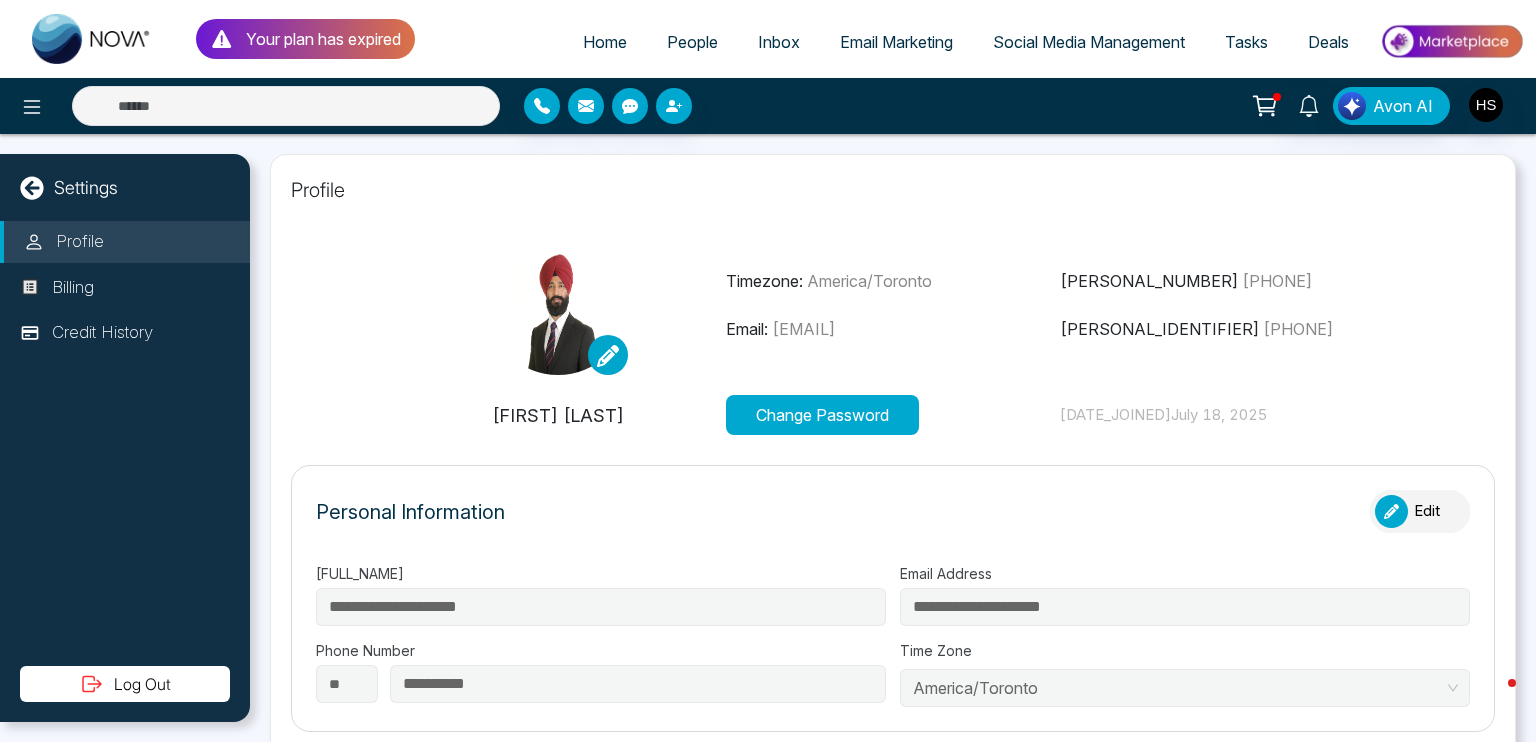 click on "Social Media Management" at bounding box center [1089, 42] 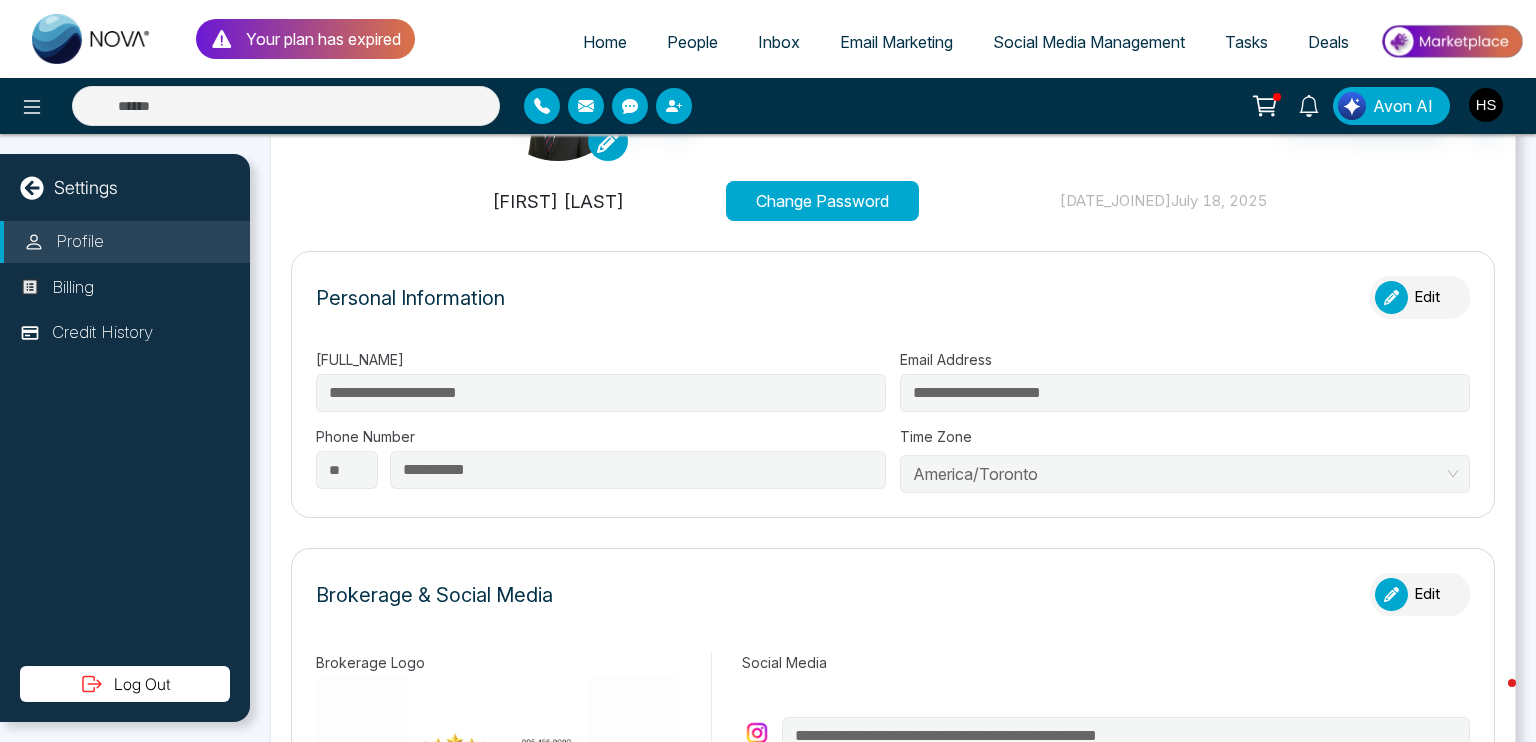 scroll, scrollTop: 0, scrollLeft: 0, axis: both 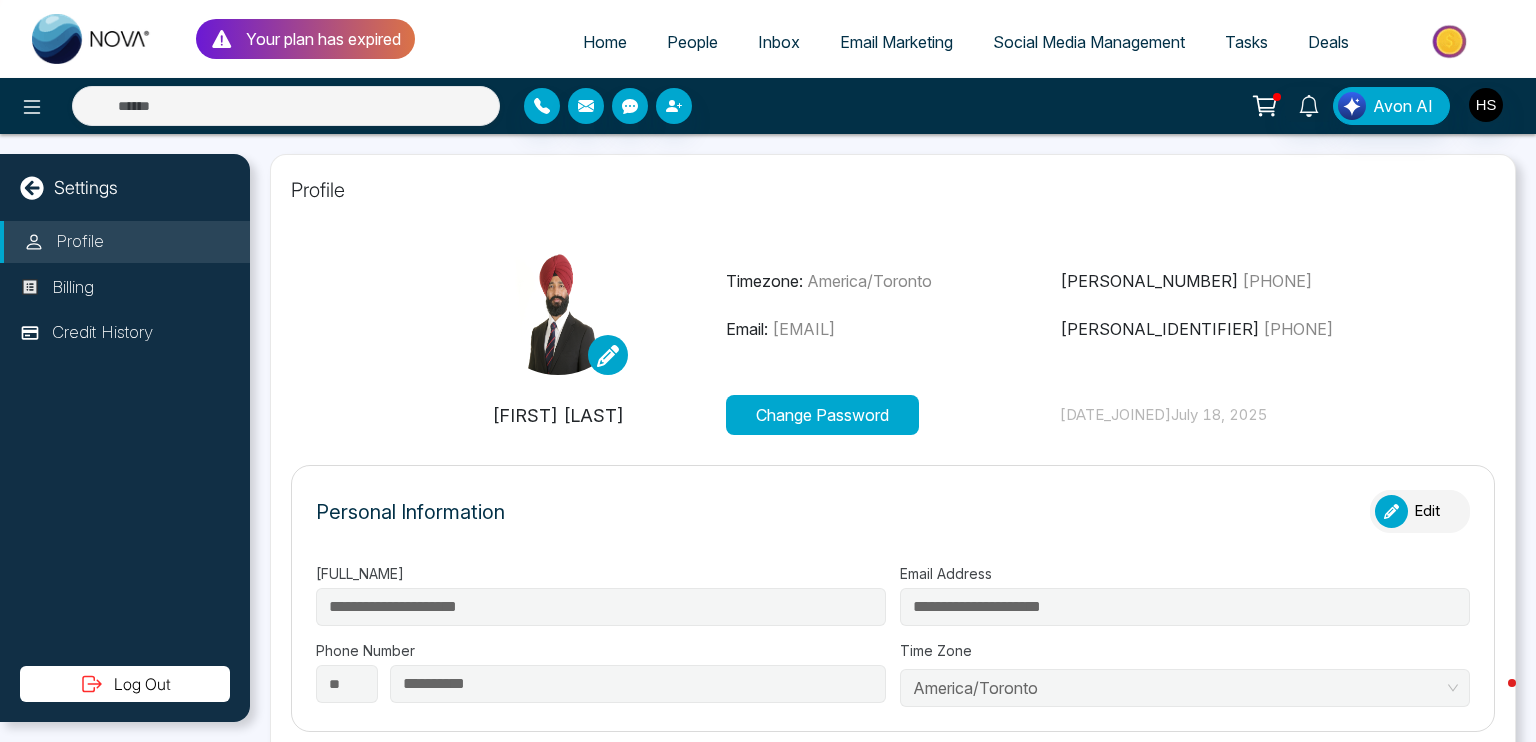 click on "Home" at bounding box center (605, 42) 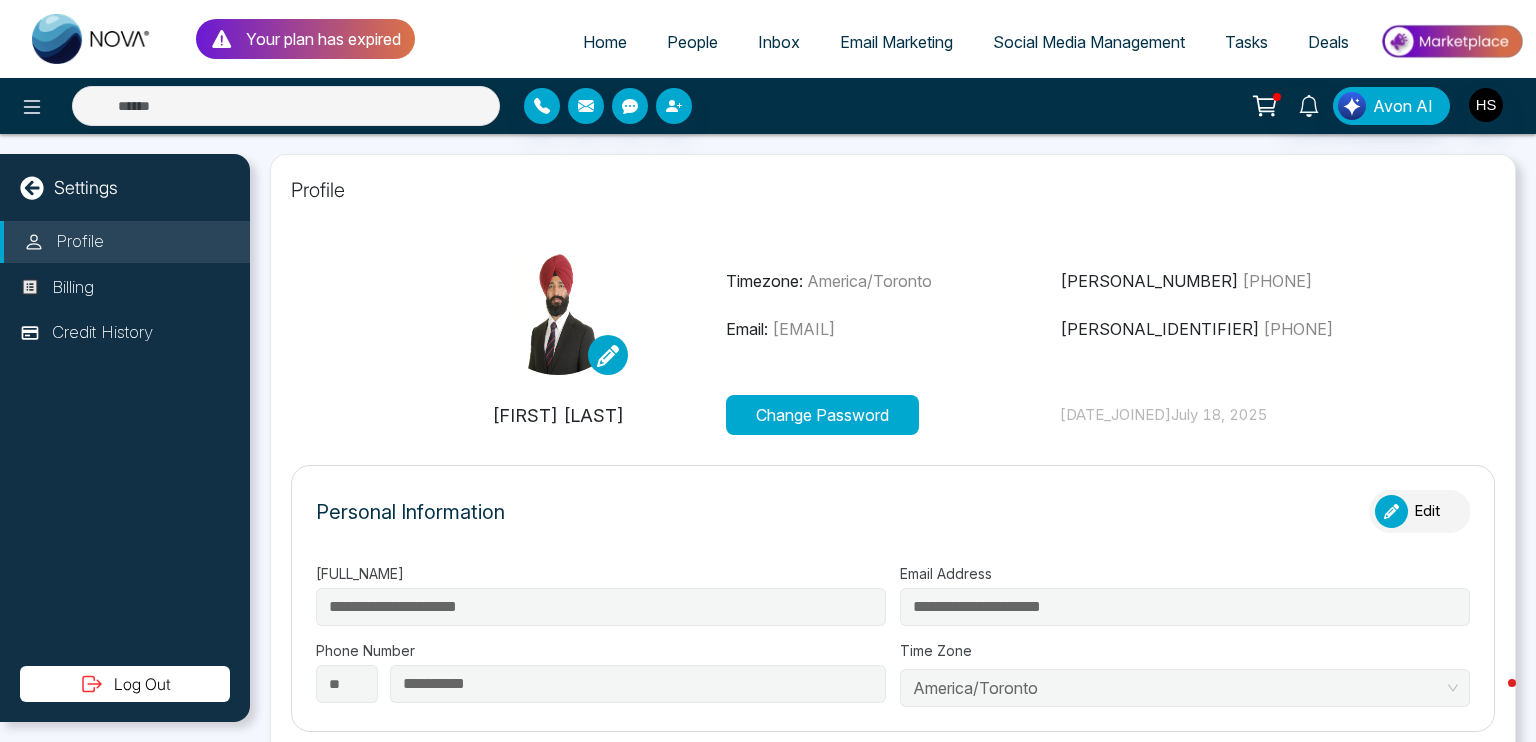 click on "People" at bounding box center [692, 42] 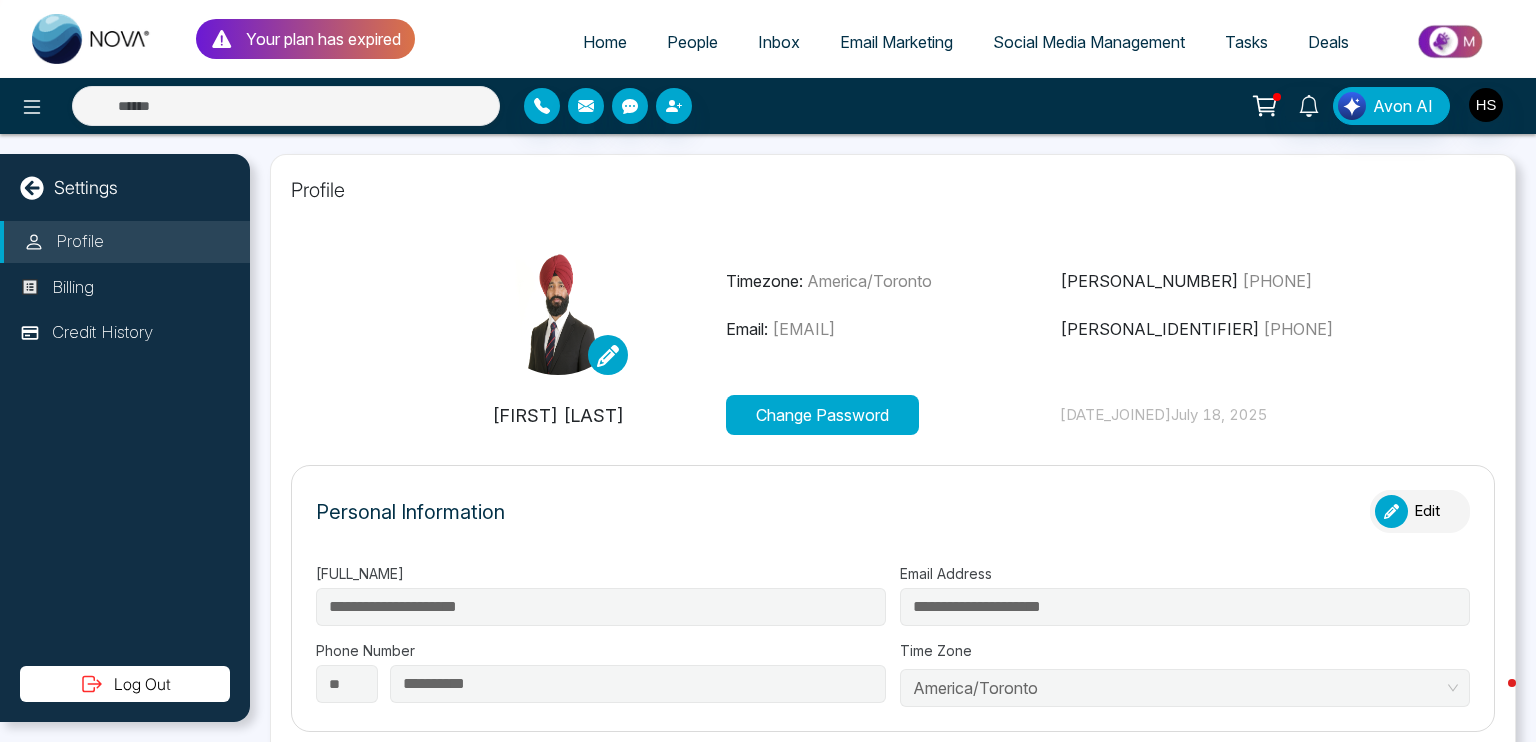 click on "Inbox" at bounding box center [779, 42] 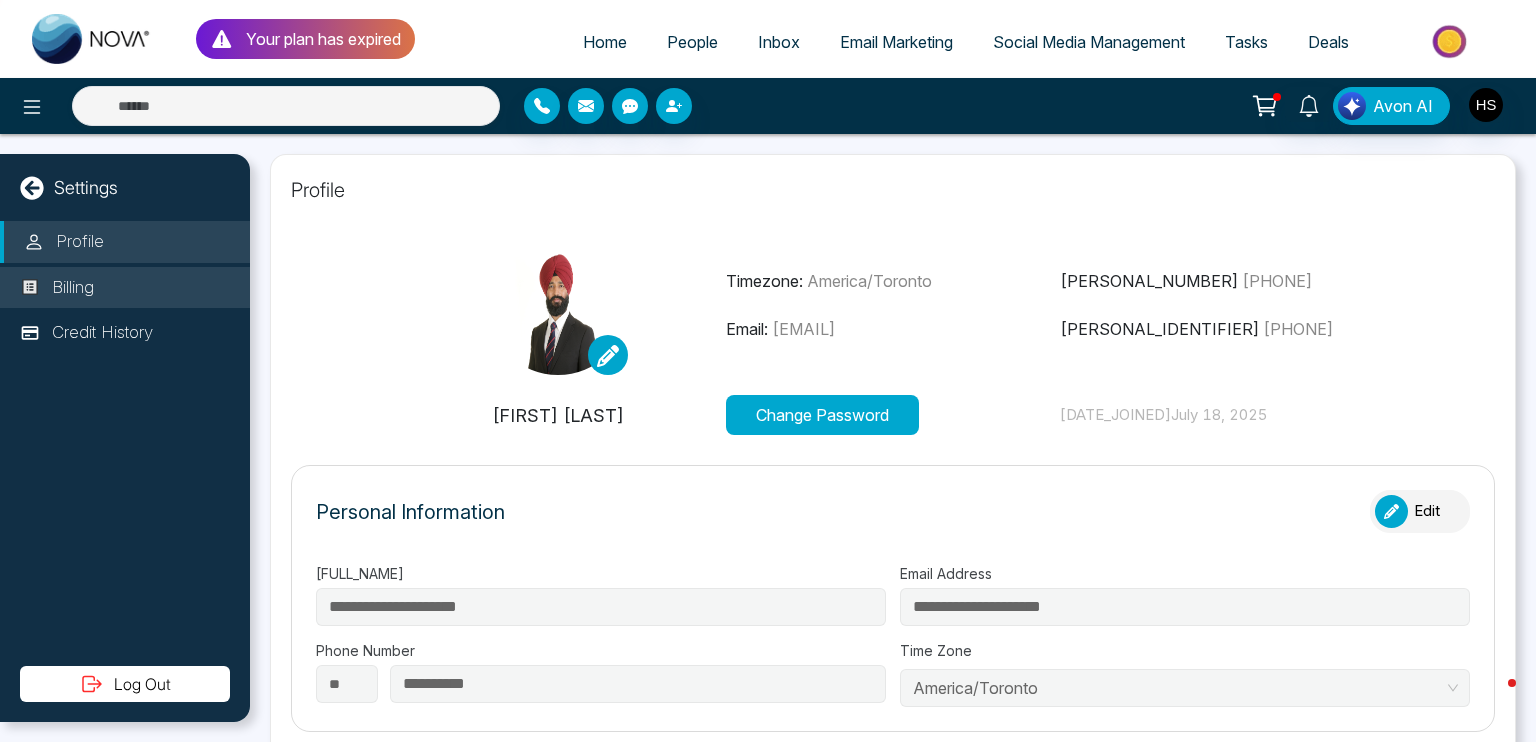 click on "Billing" at bounding box center [125, 288] 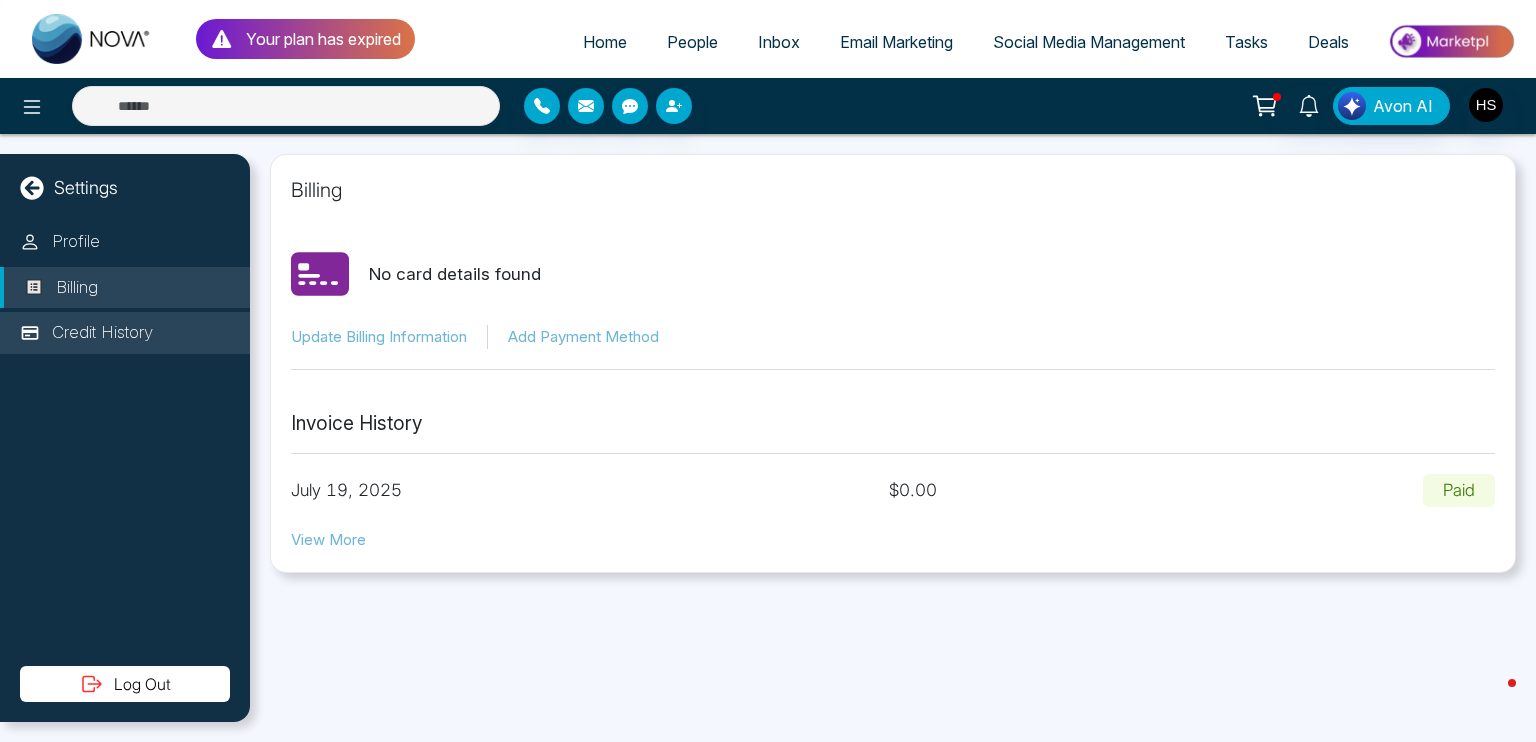 click on "Credit History" at bounding box center [102, 333] 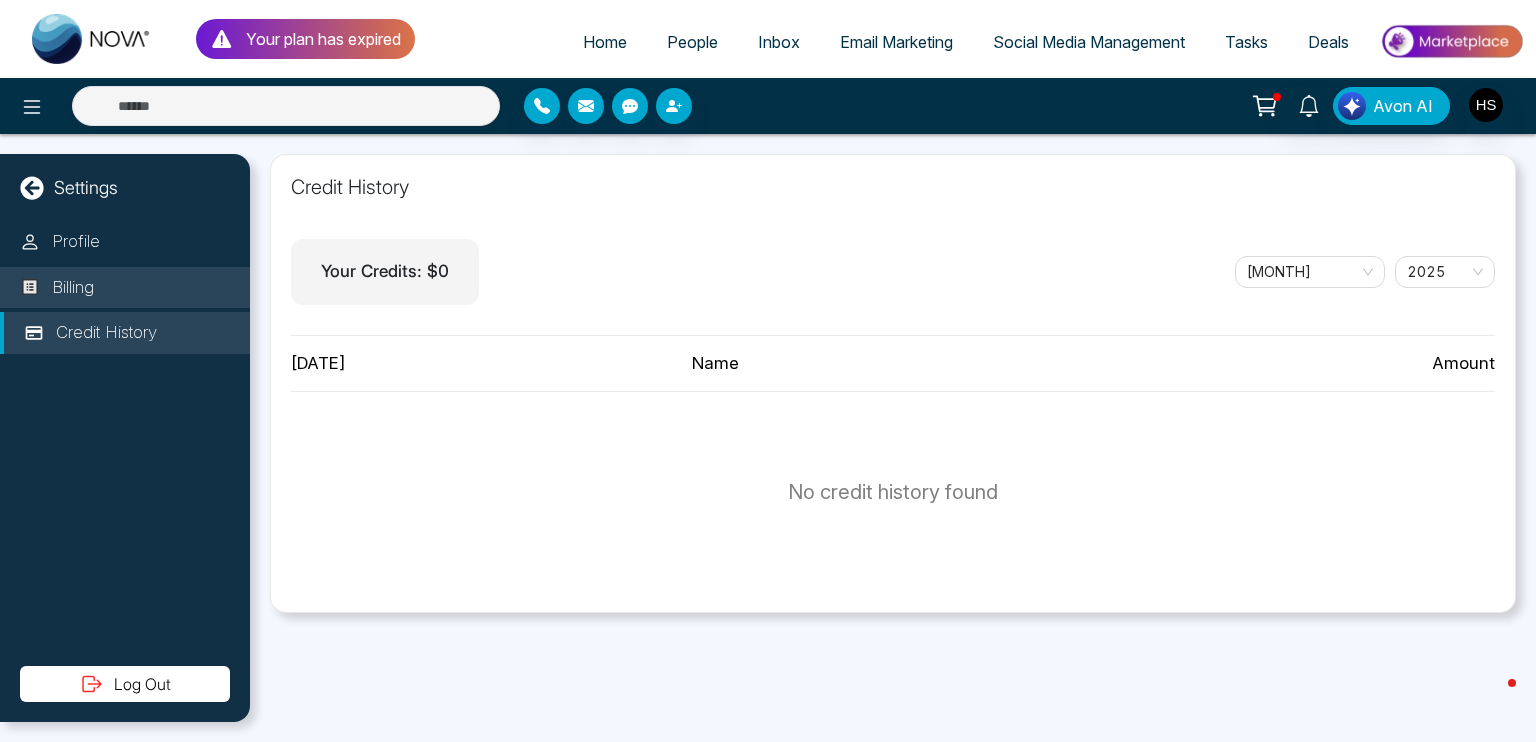 click on "Billing" at bounding box center (73, 288) 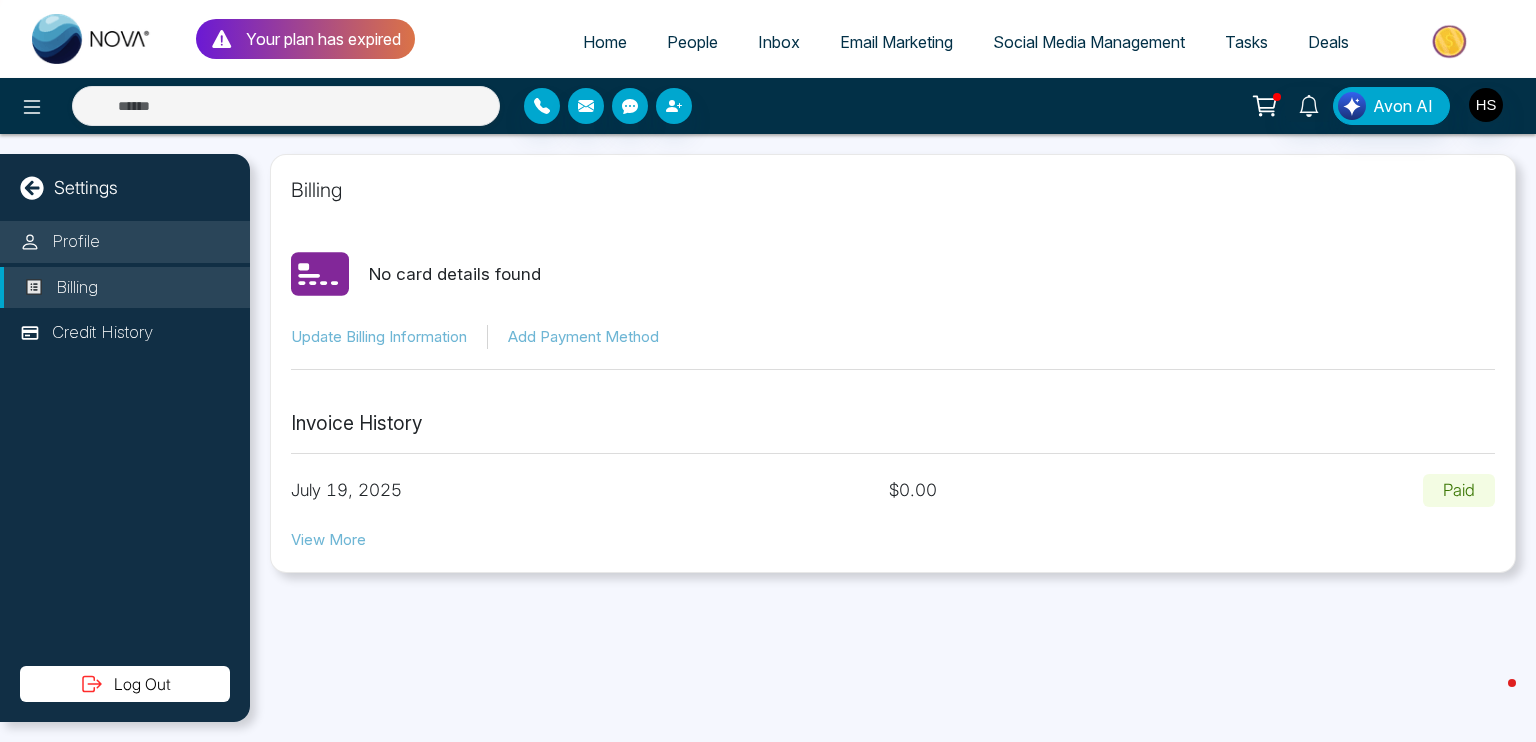 click on "Profile" at bounding box center [125, 242] 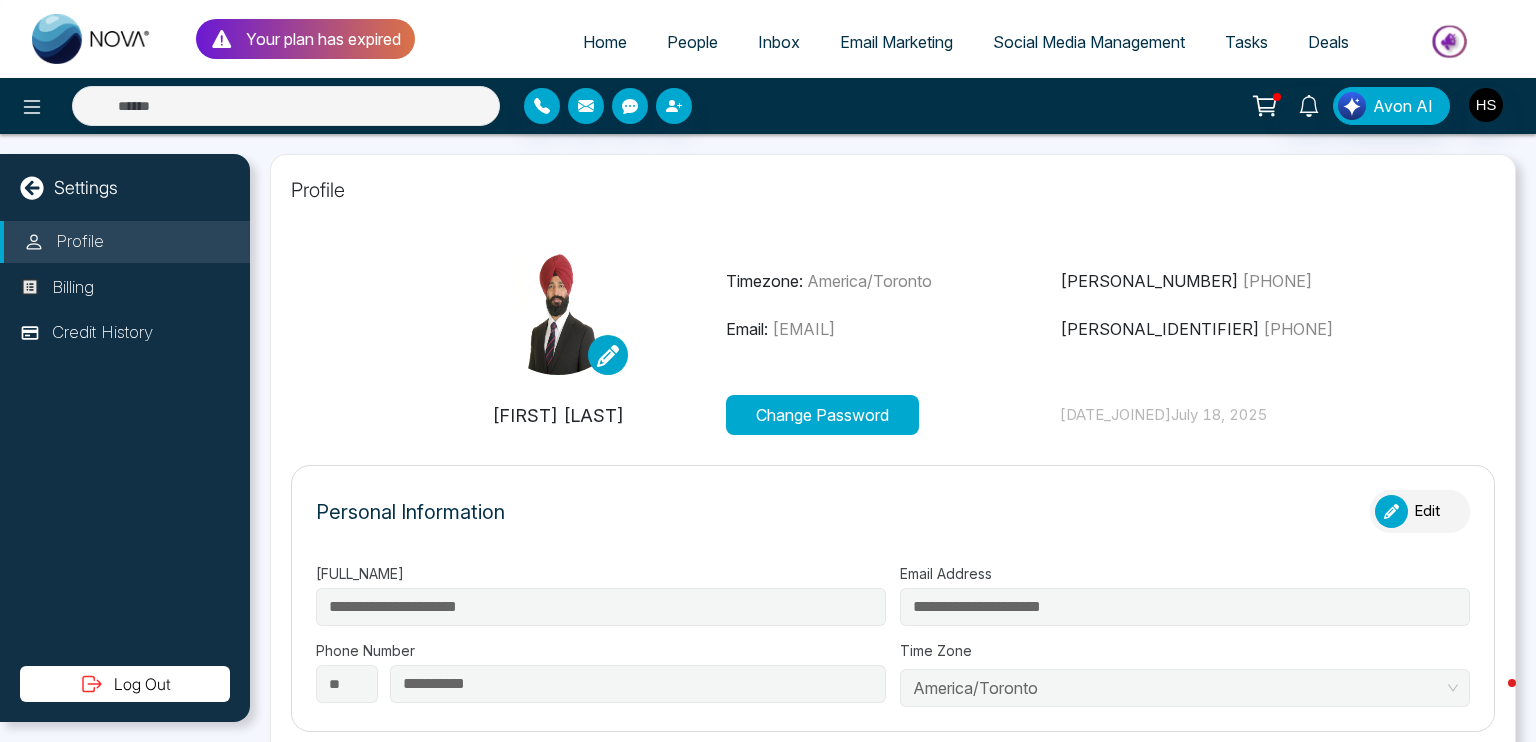 type on "**********" 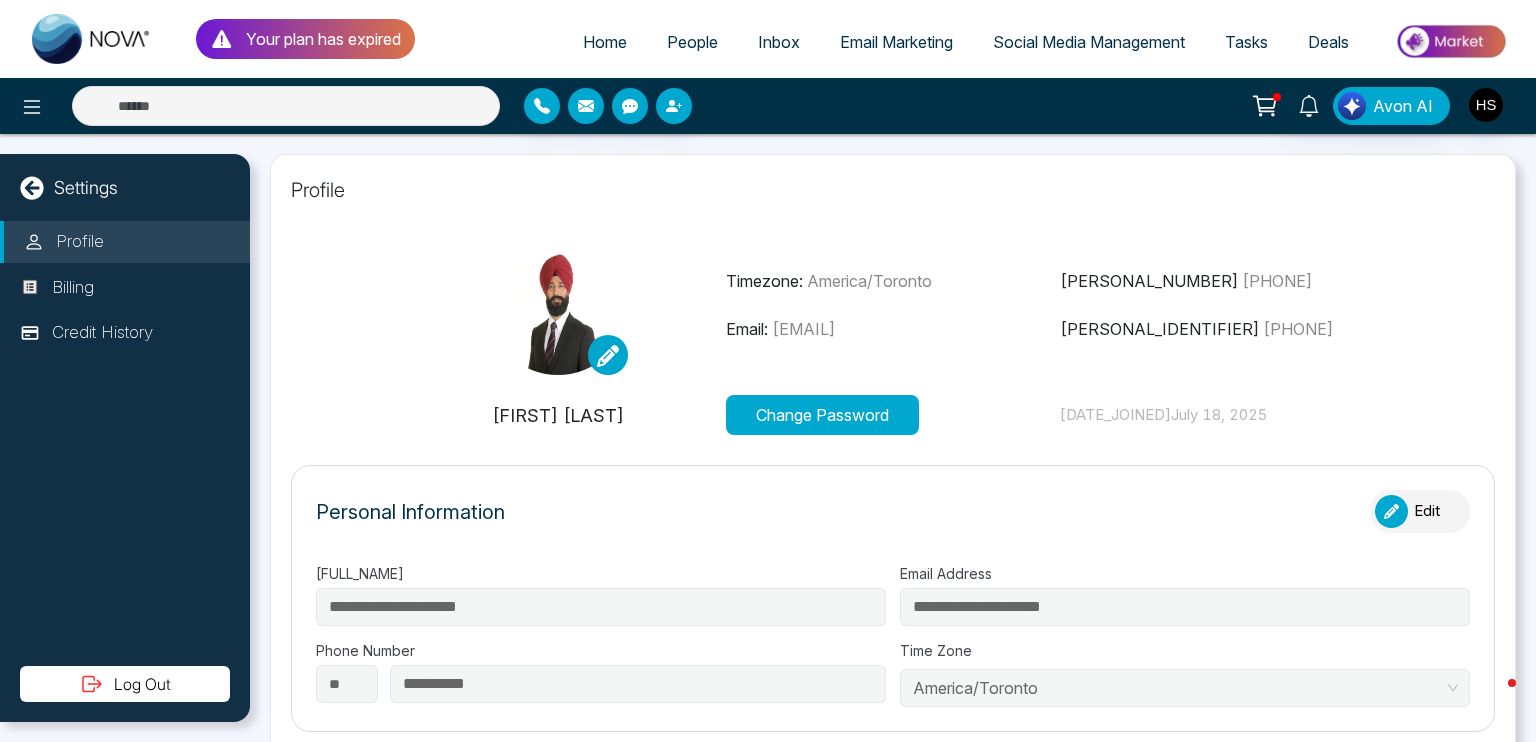 type on "**********" 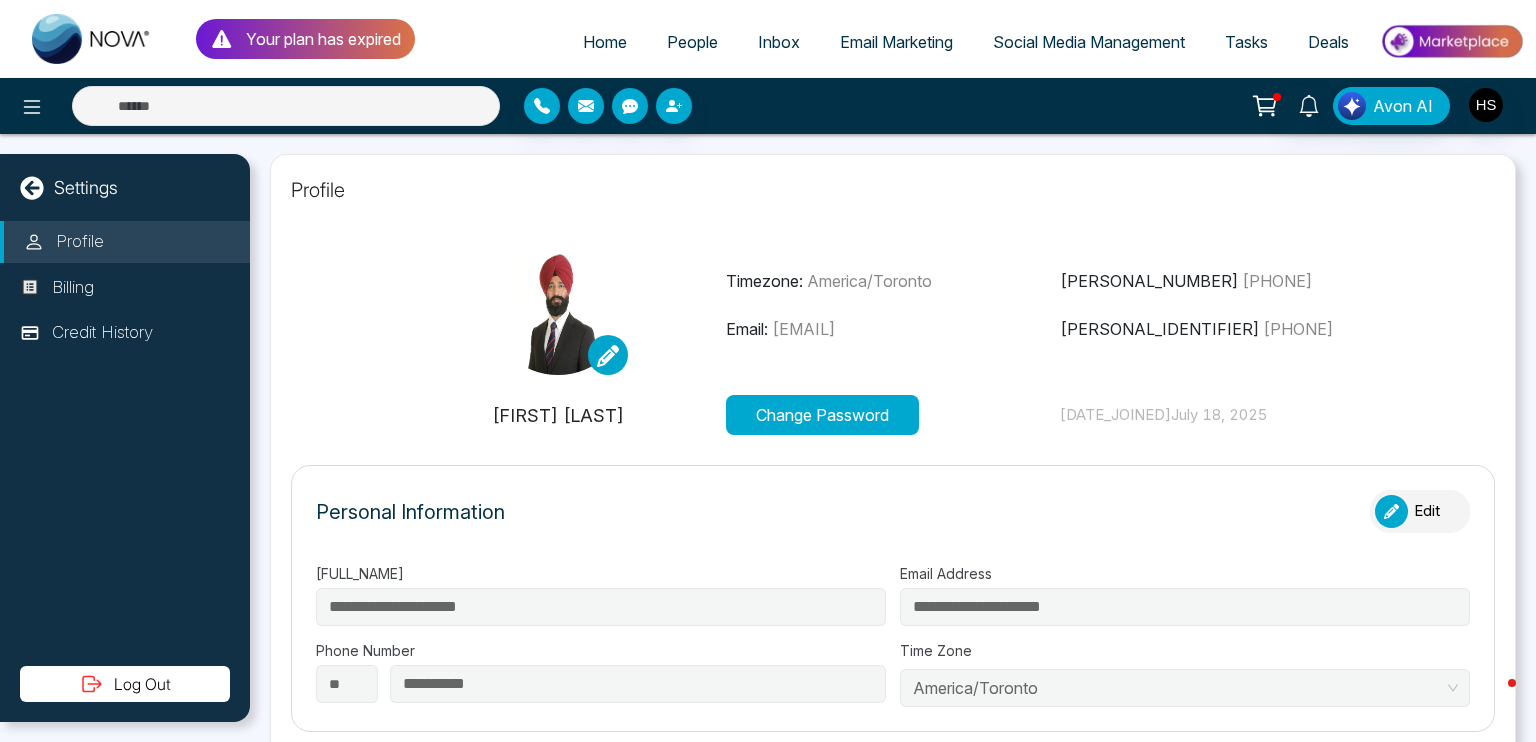 type on "**********" 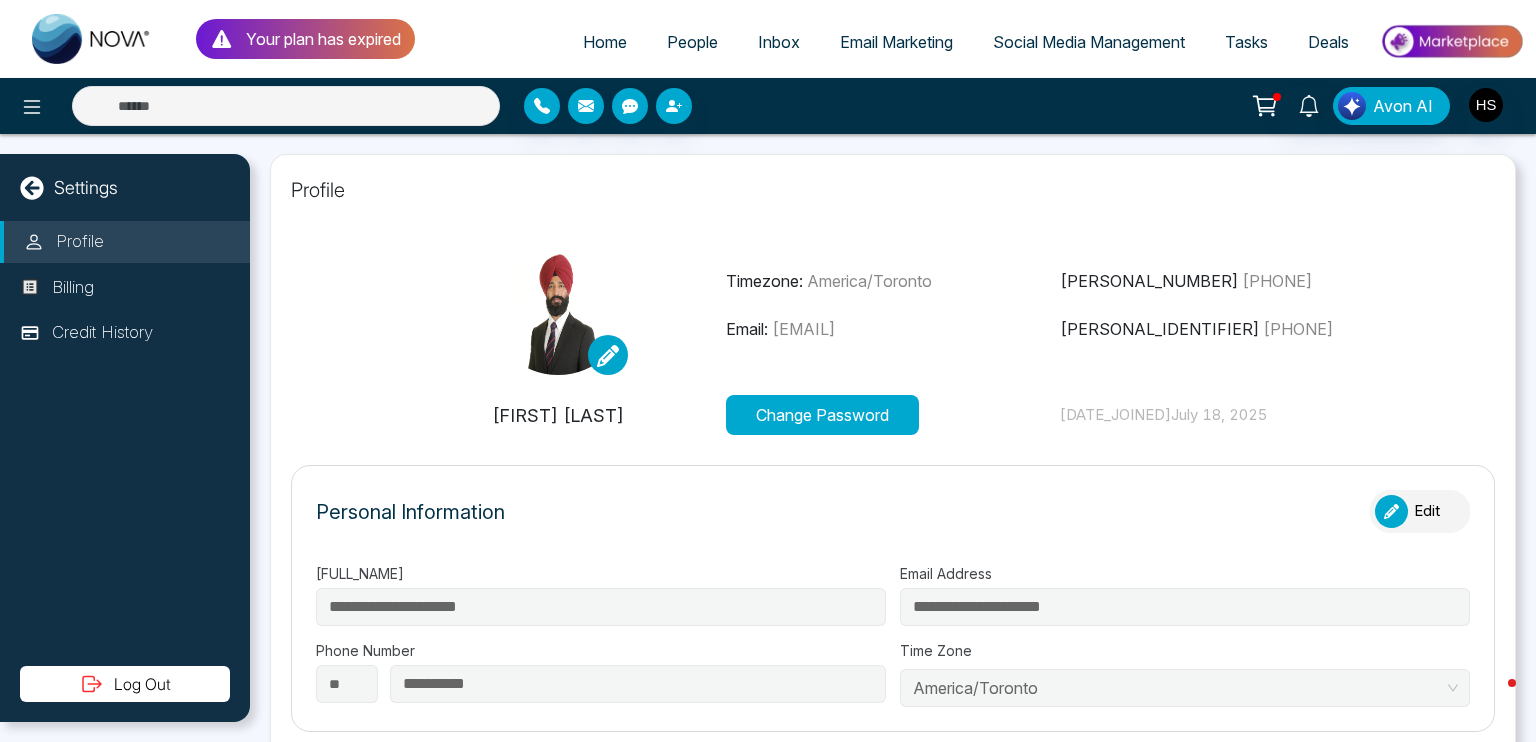 type on "**********" 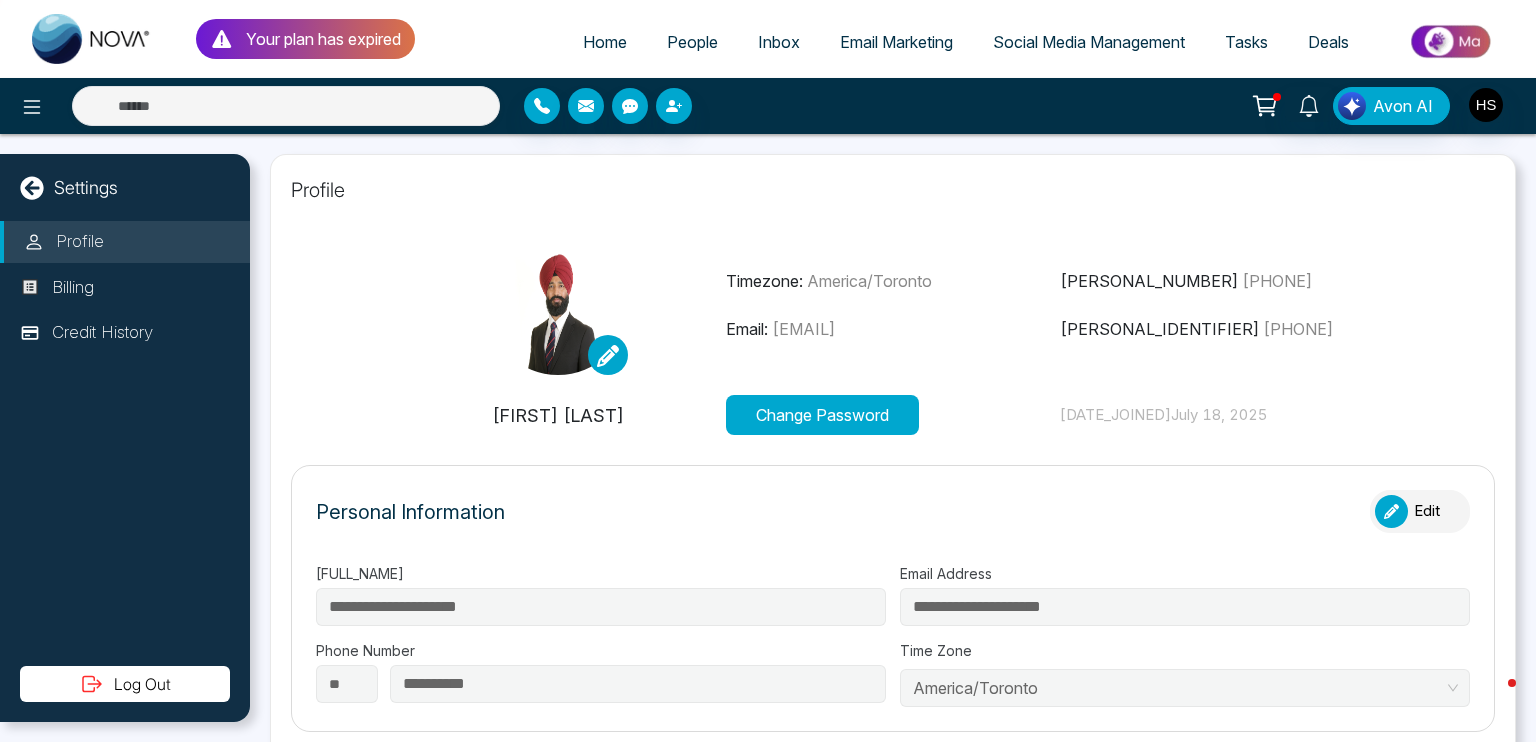 click on "Settings" at bounding box center [86, 187] 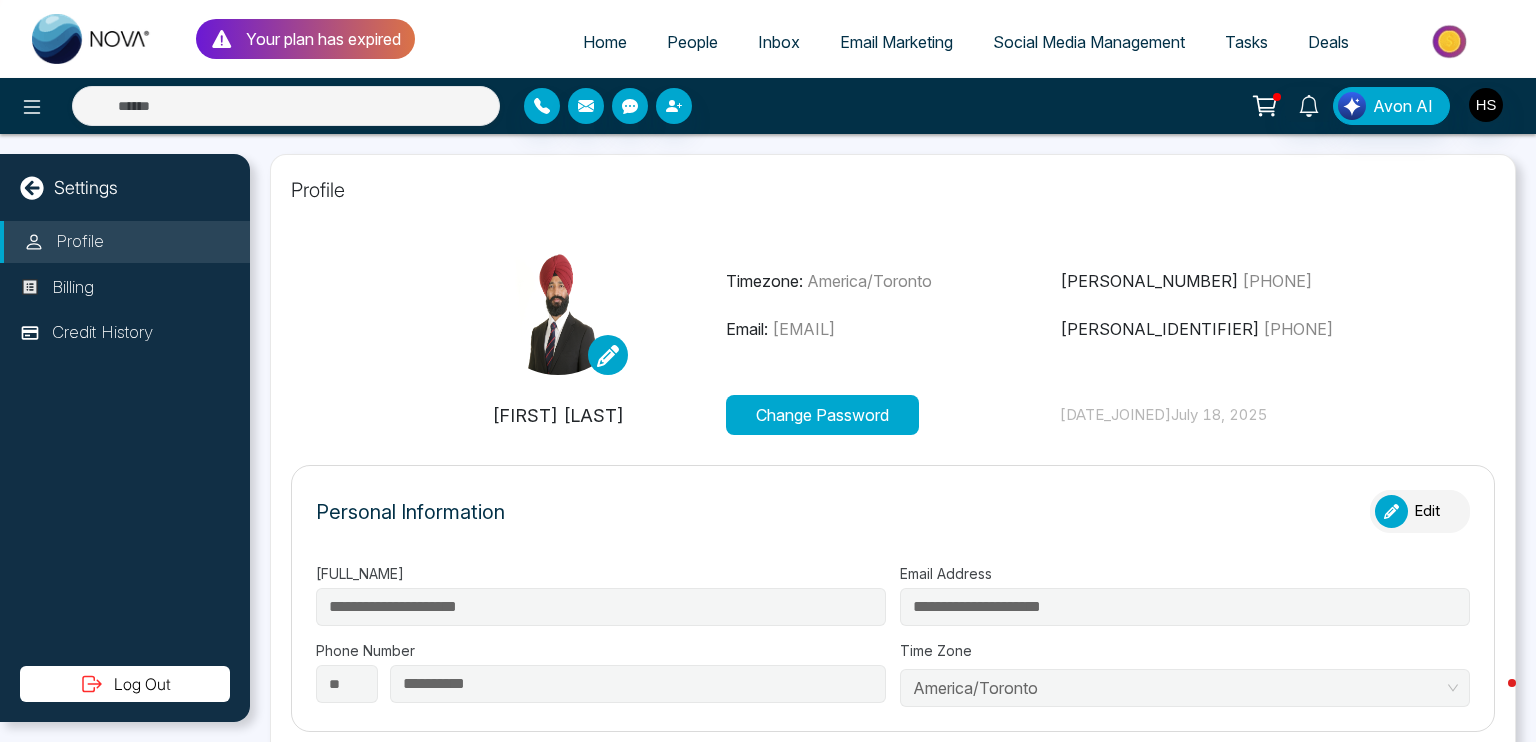 click 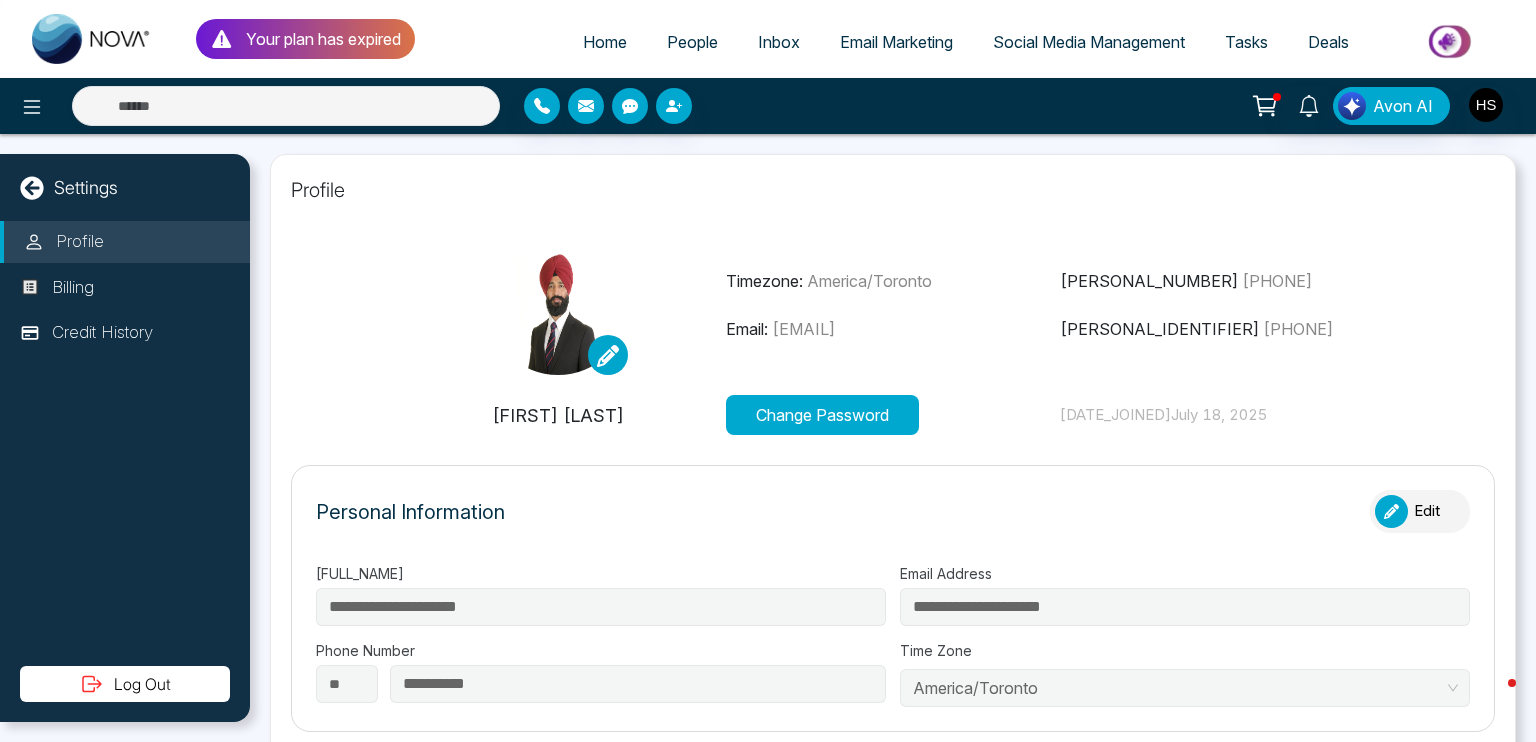 click 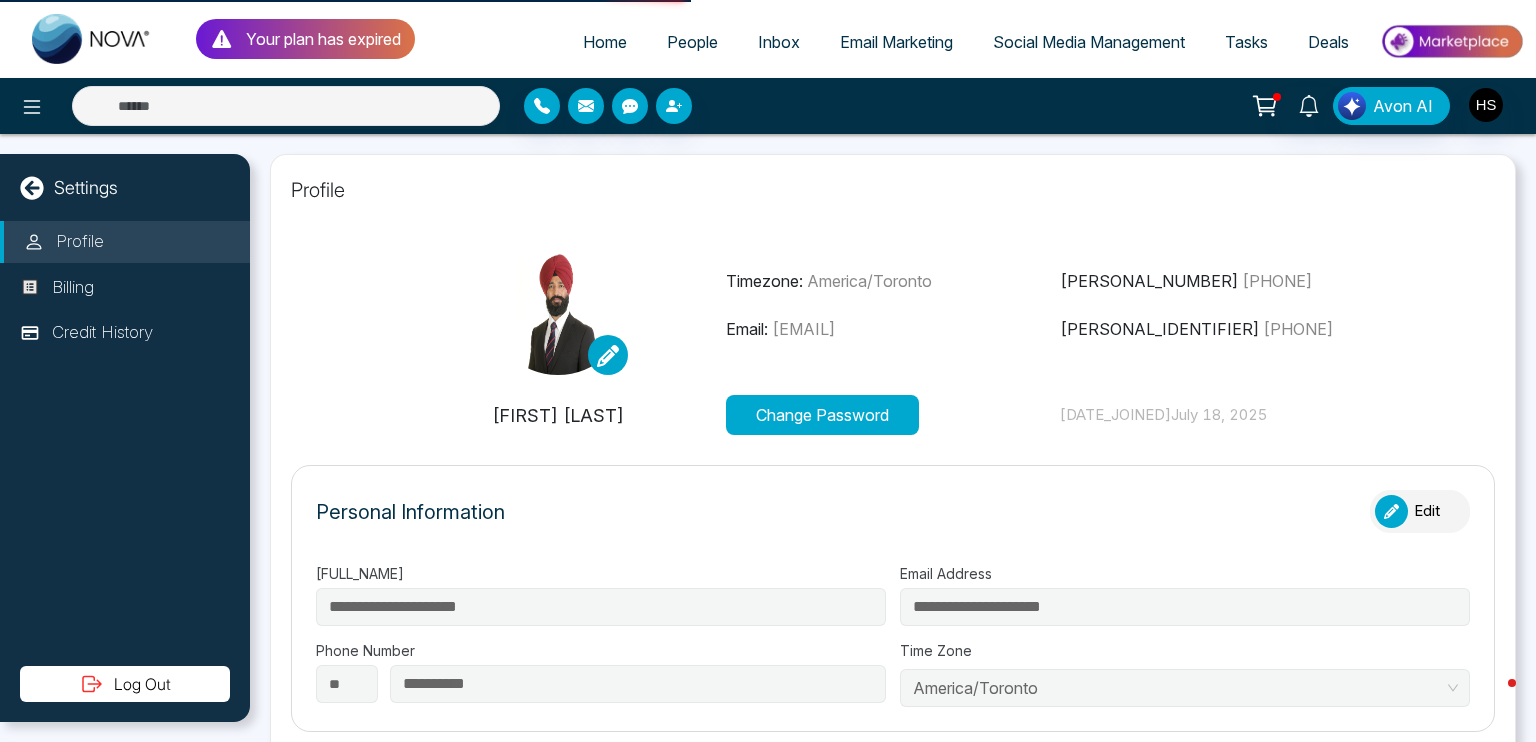 select 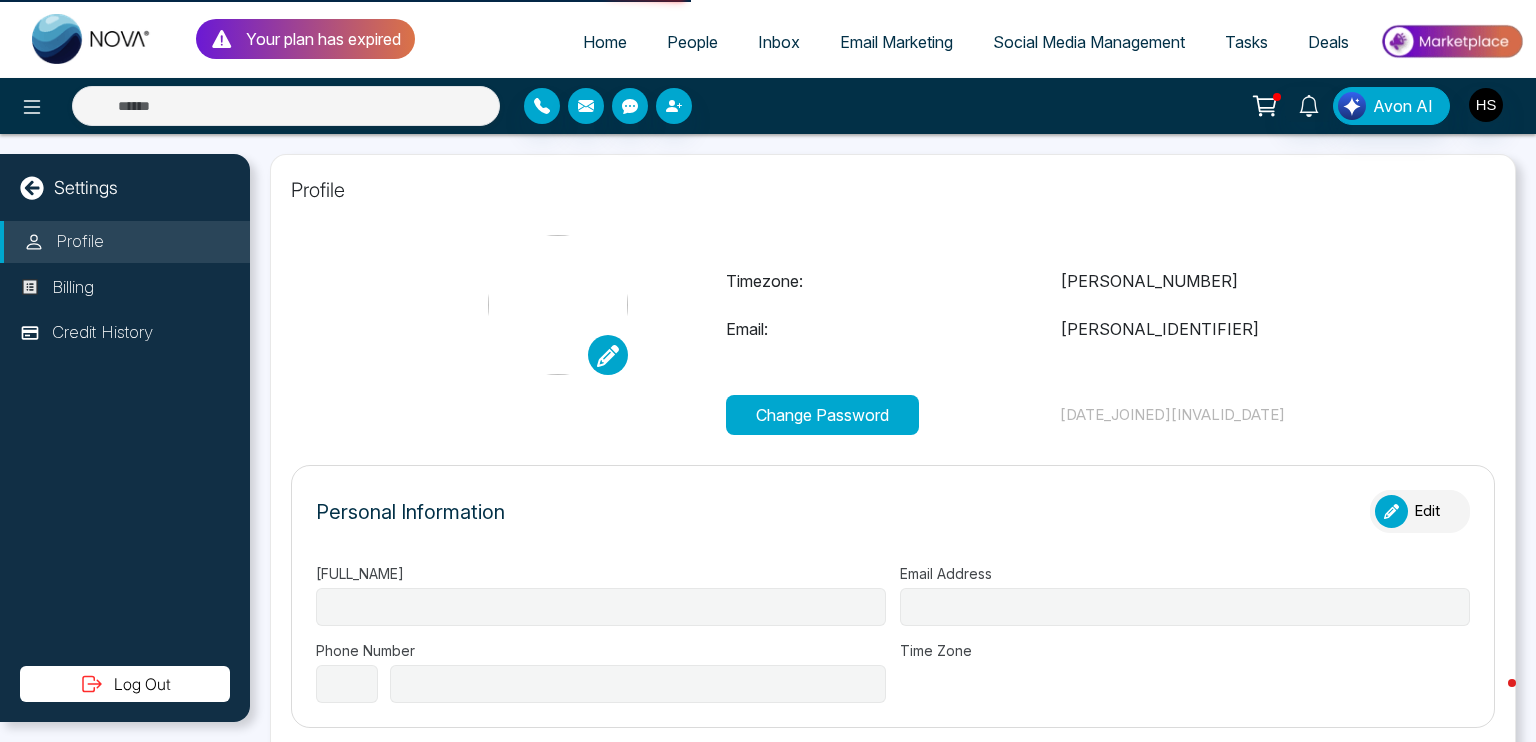 type on "**********" 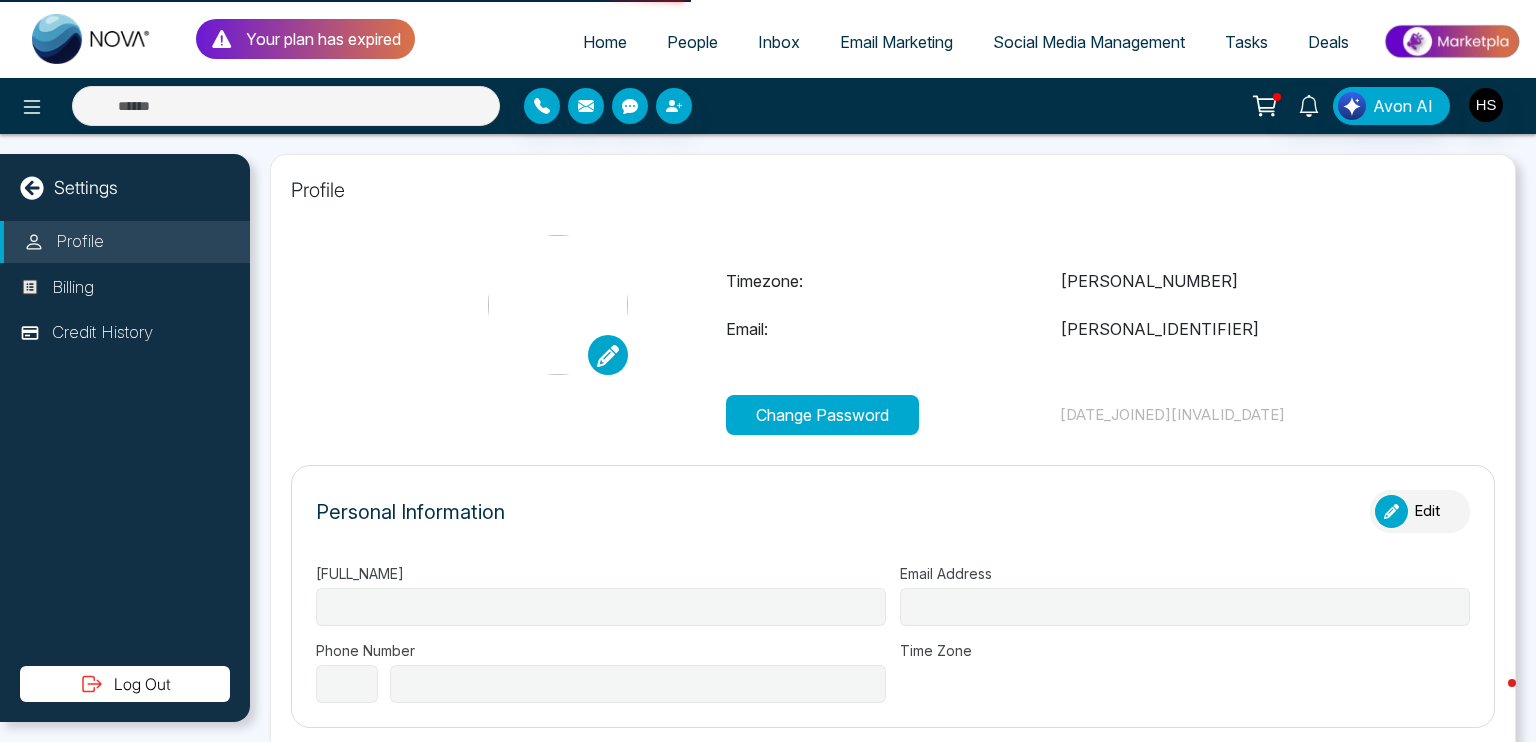 type on "**********" 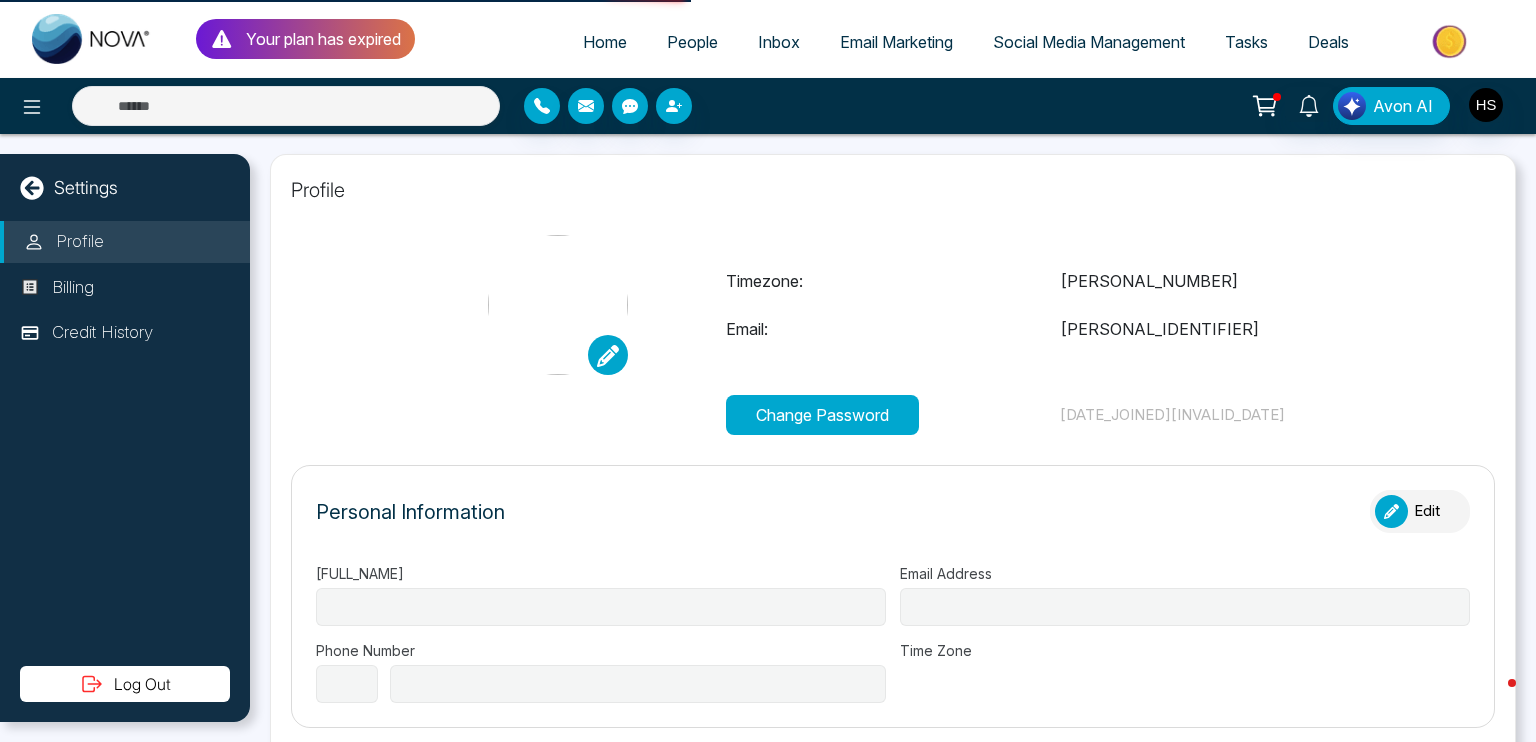 select on "**" 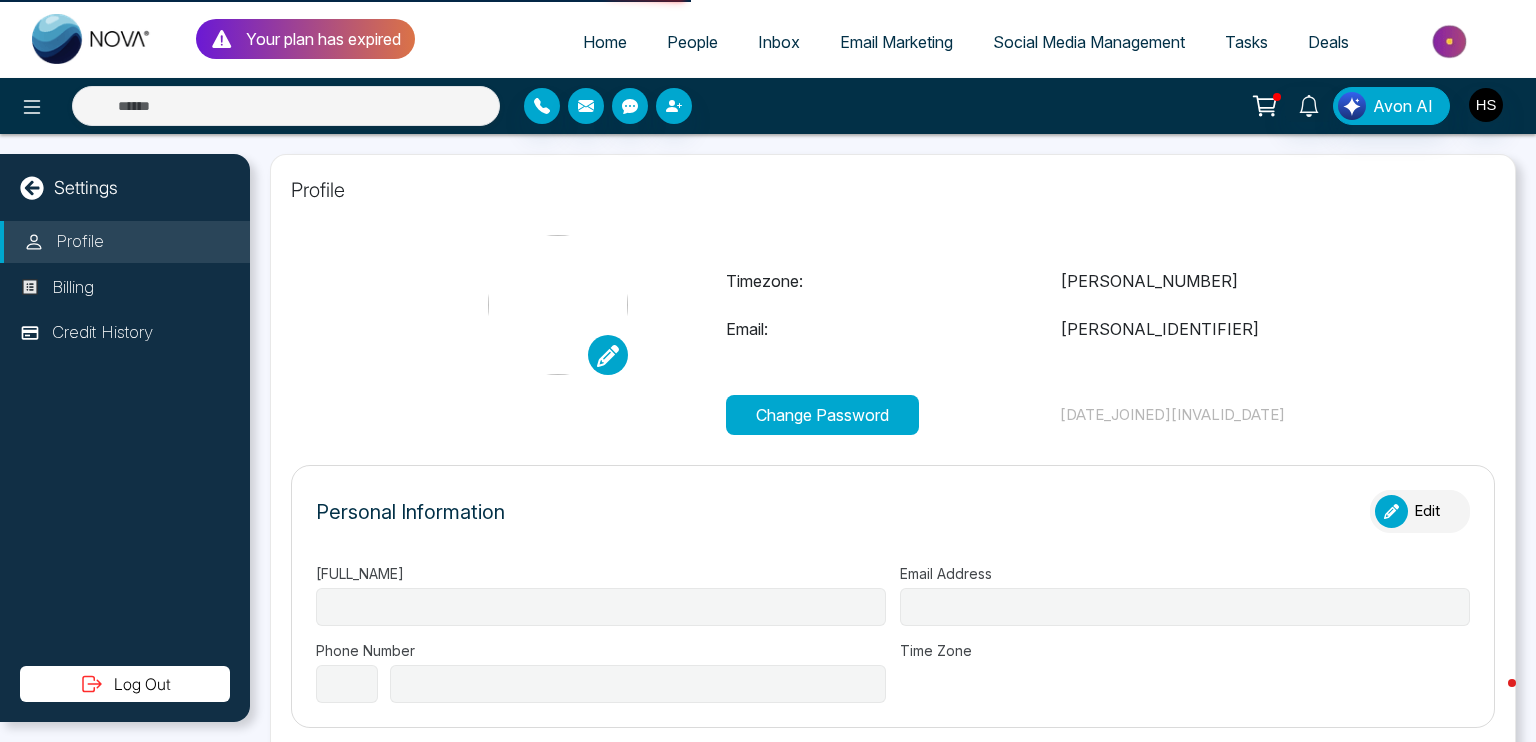 type on "**********" 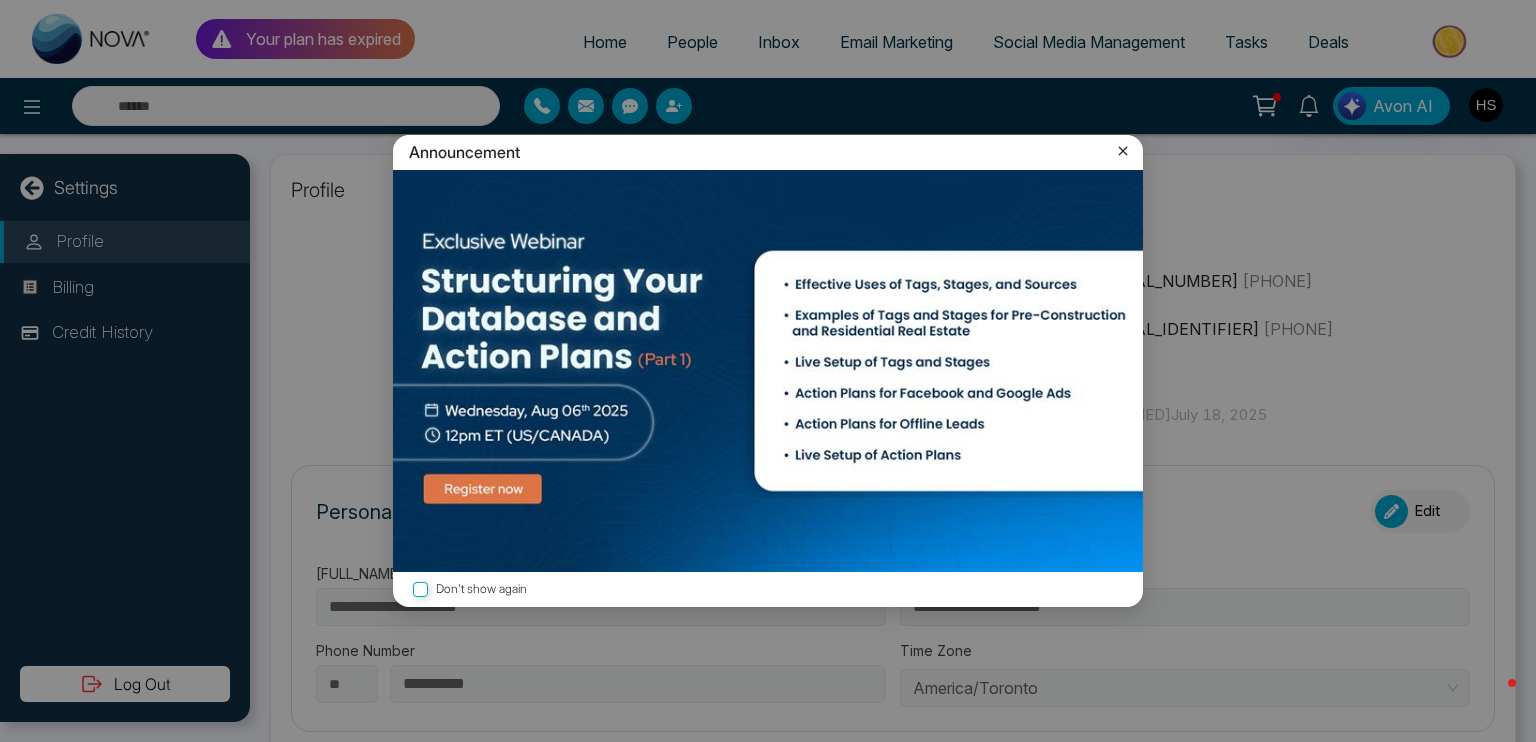 type on "**********" 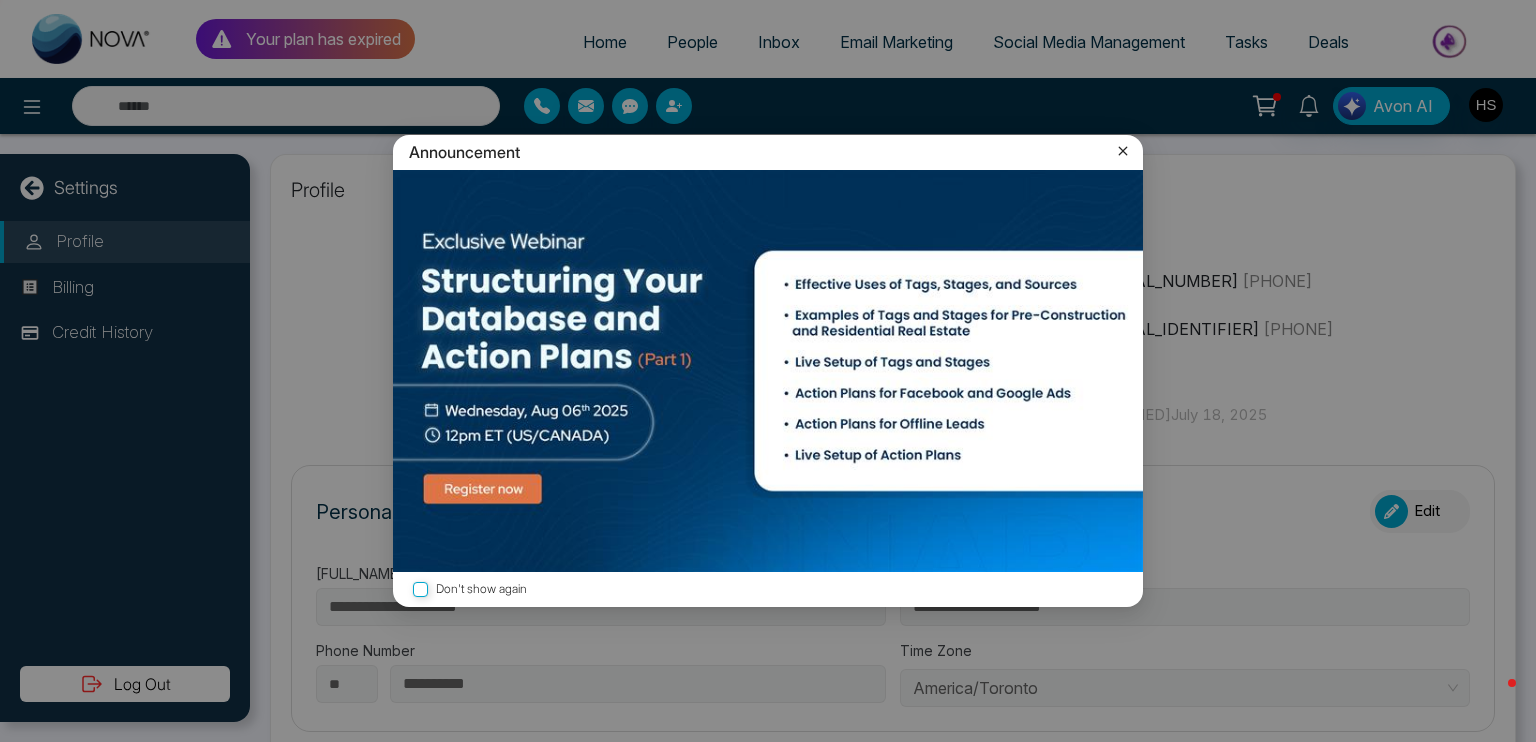 type on "**********" 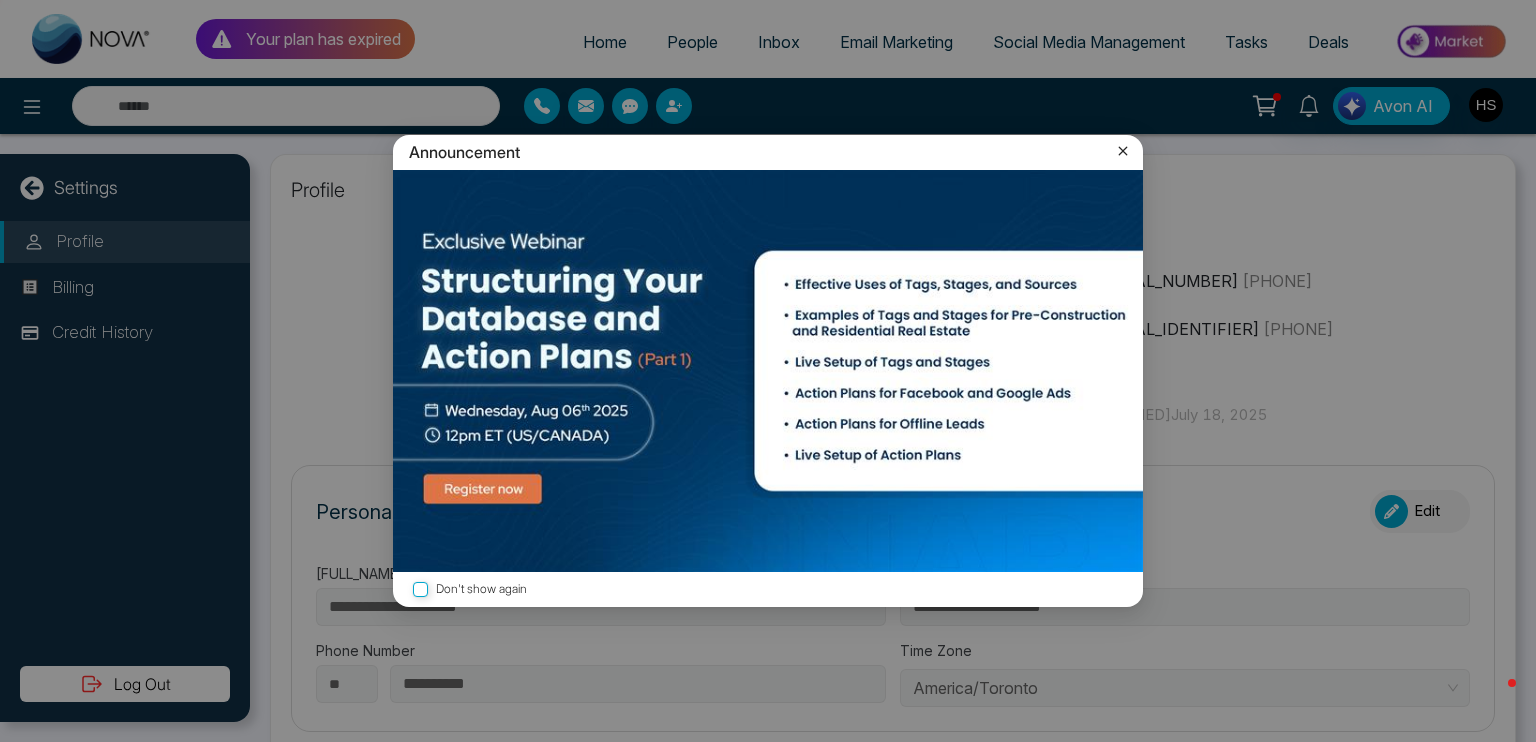 type on "**********" 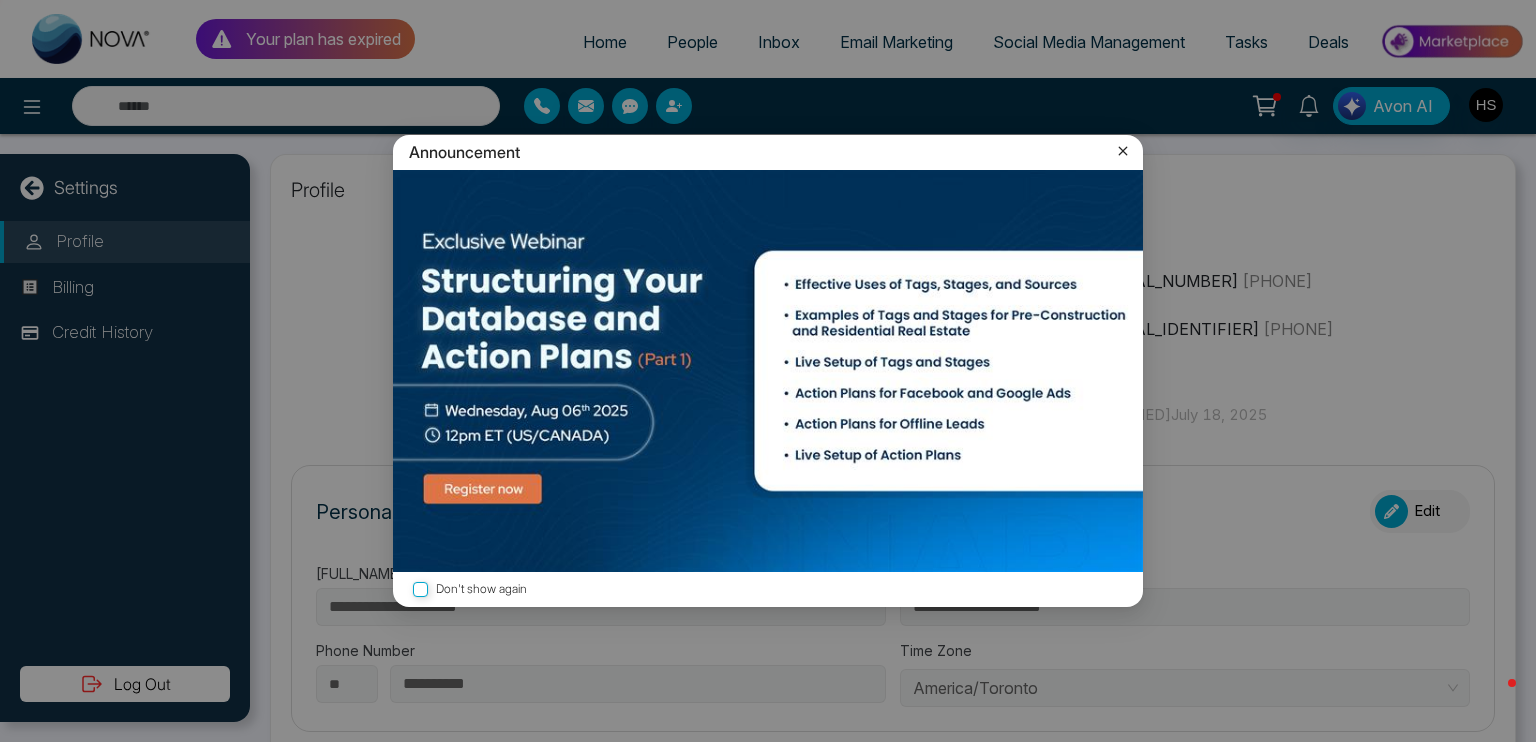 type on "**********" 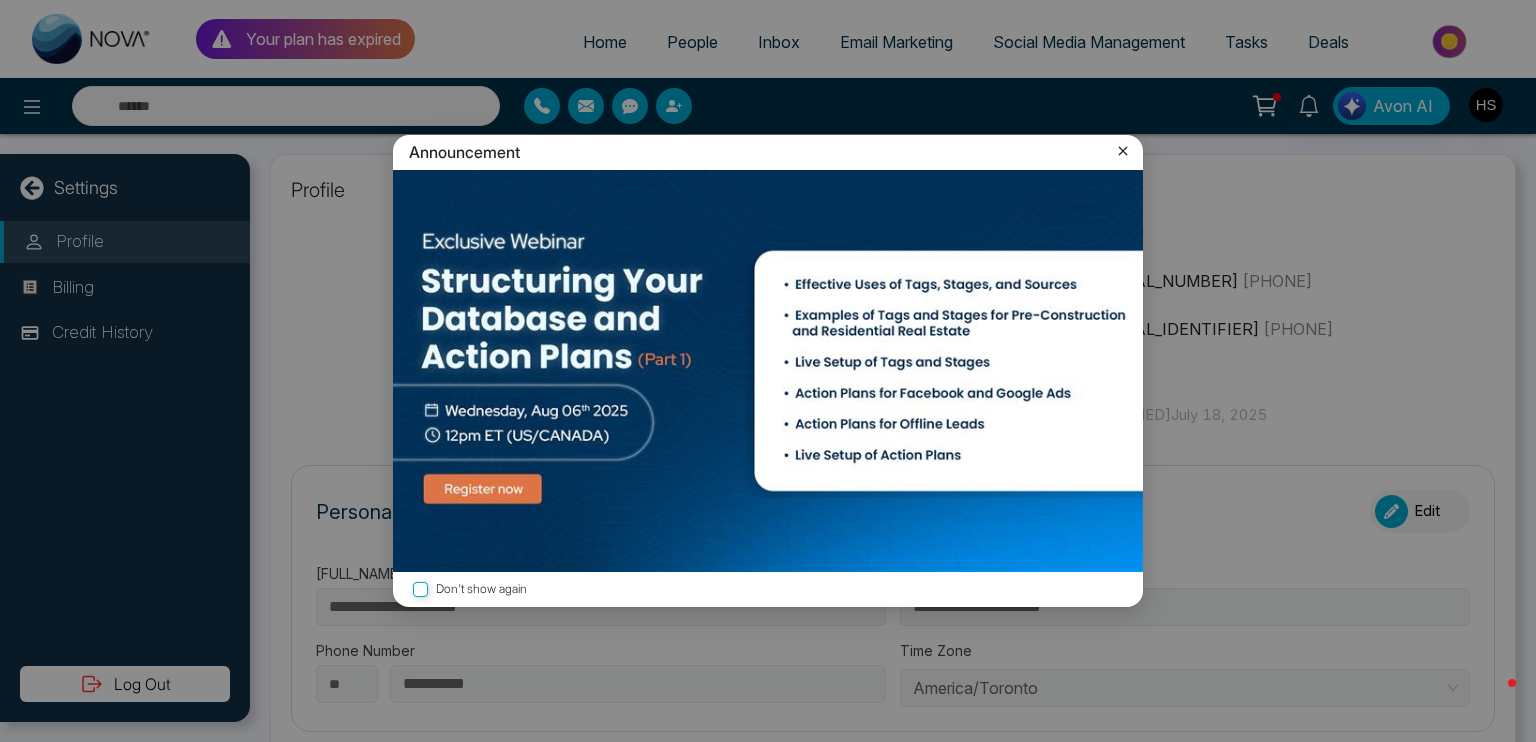 click 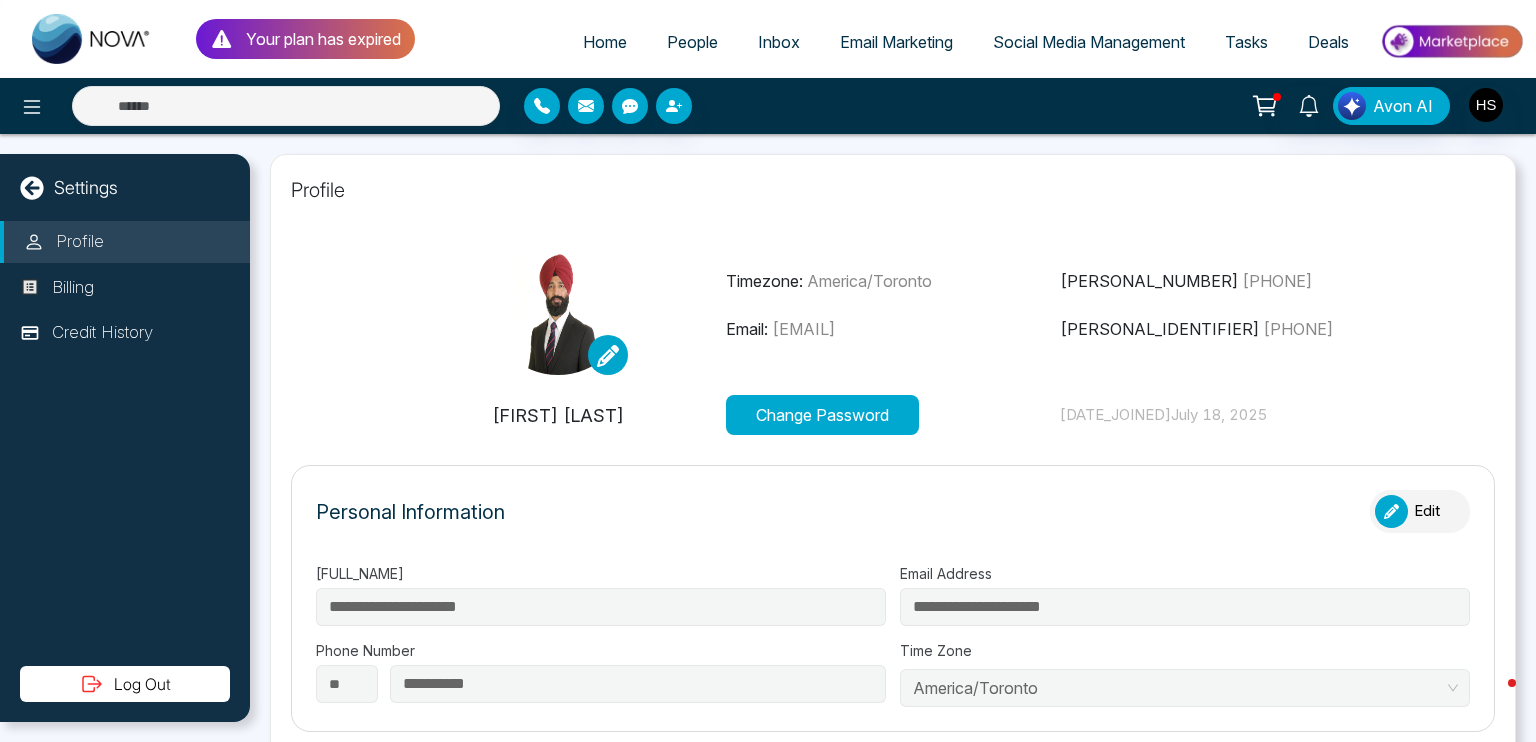 click on "Tasks" at bounding box center (1246, 42) 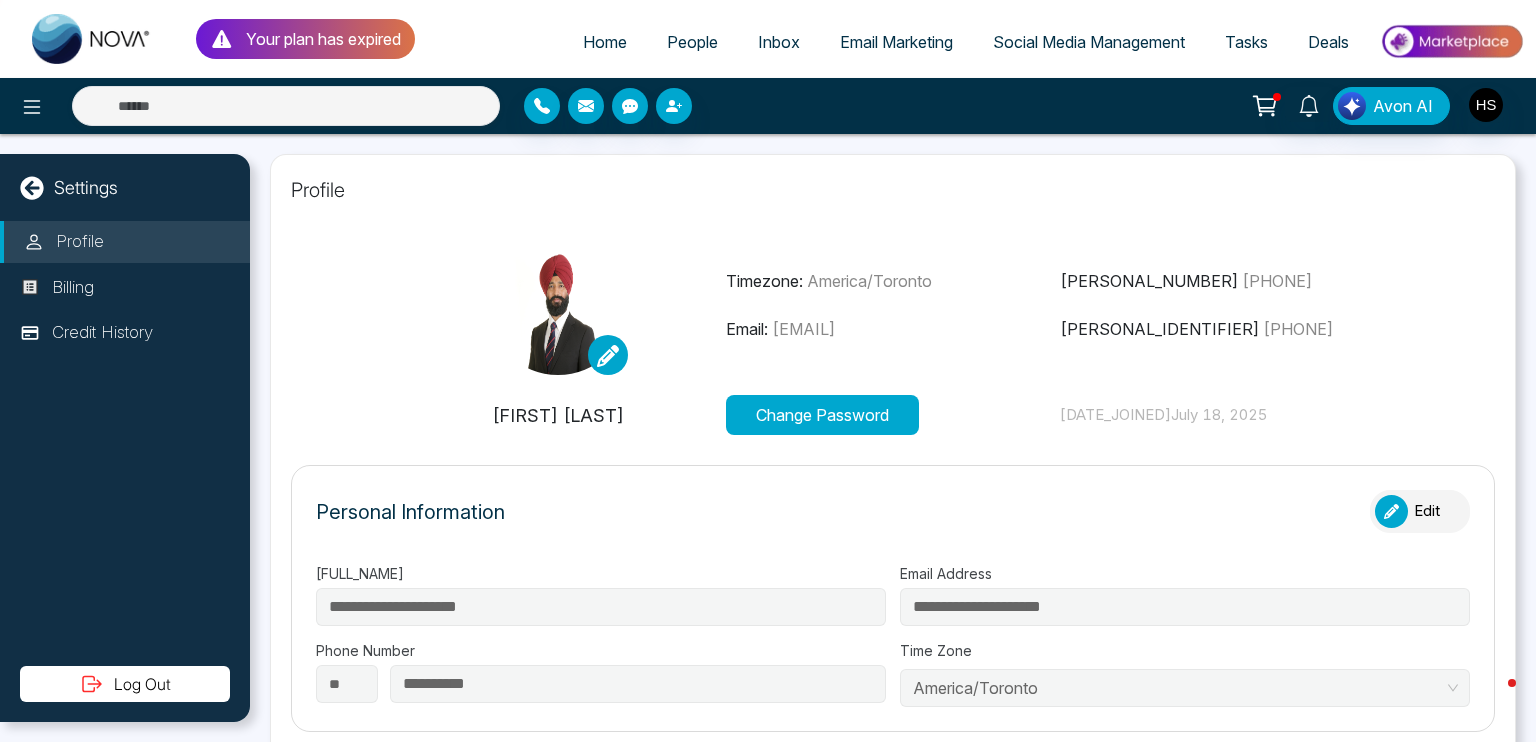 click on "Tasks" at bounding box center [1246, 42] 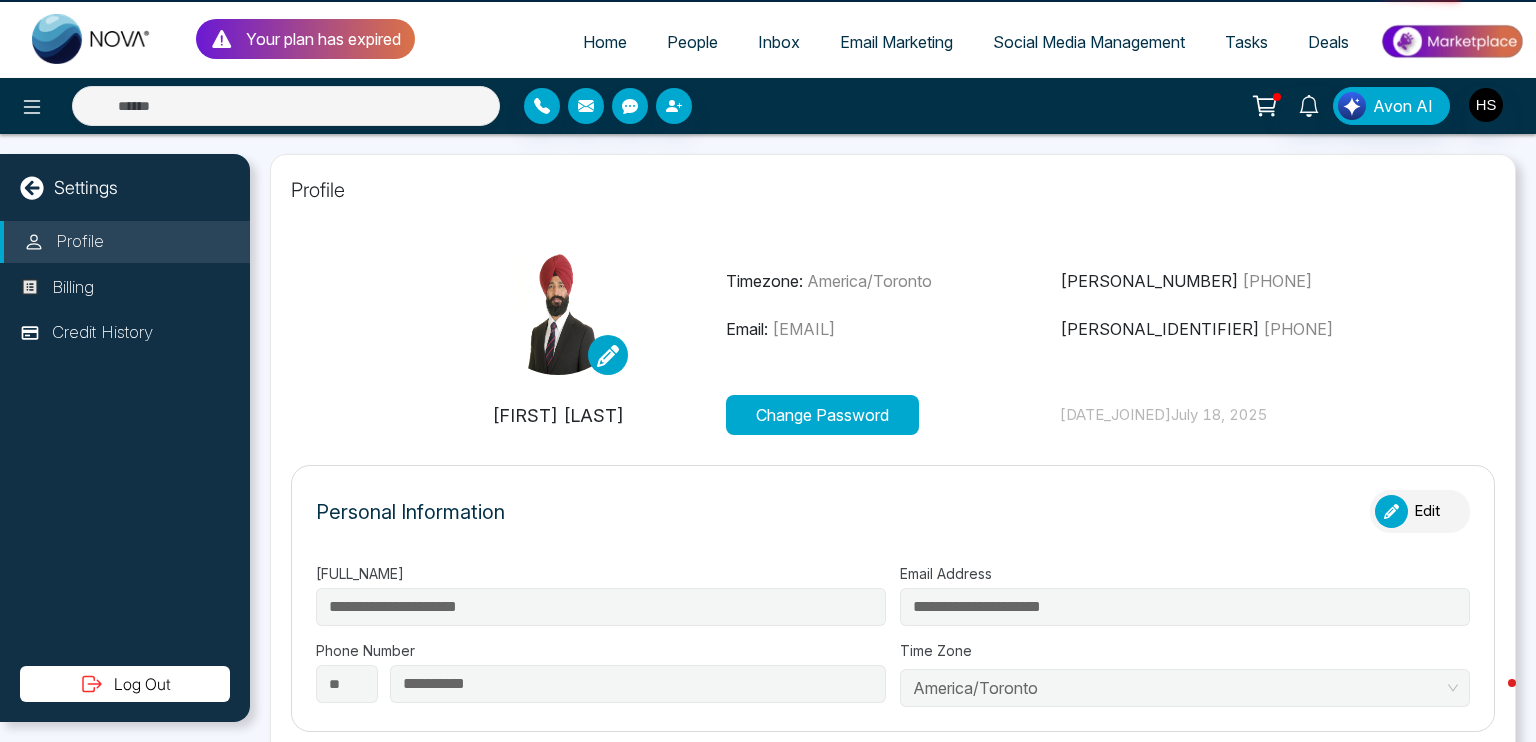 click on "Tasks" at bounding box center [1246, 42] 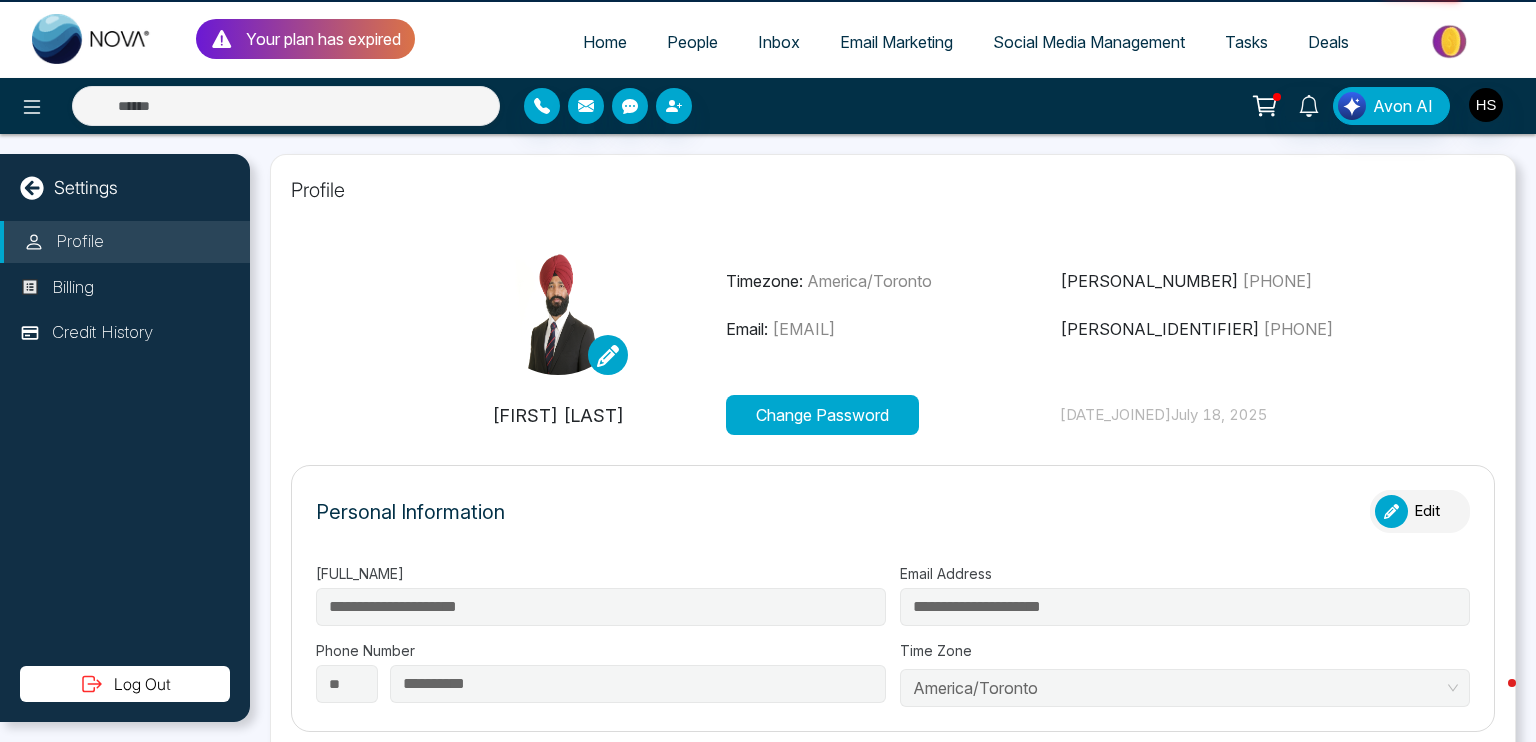 click on "Tasks" at bounding box center (1246, 42) 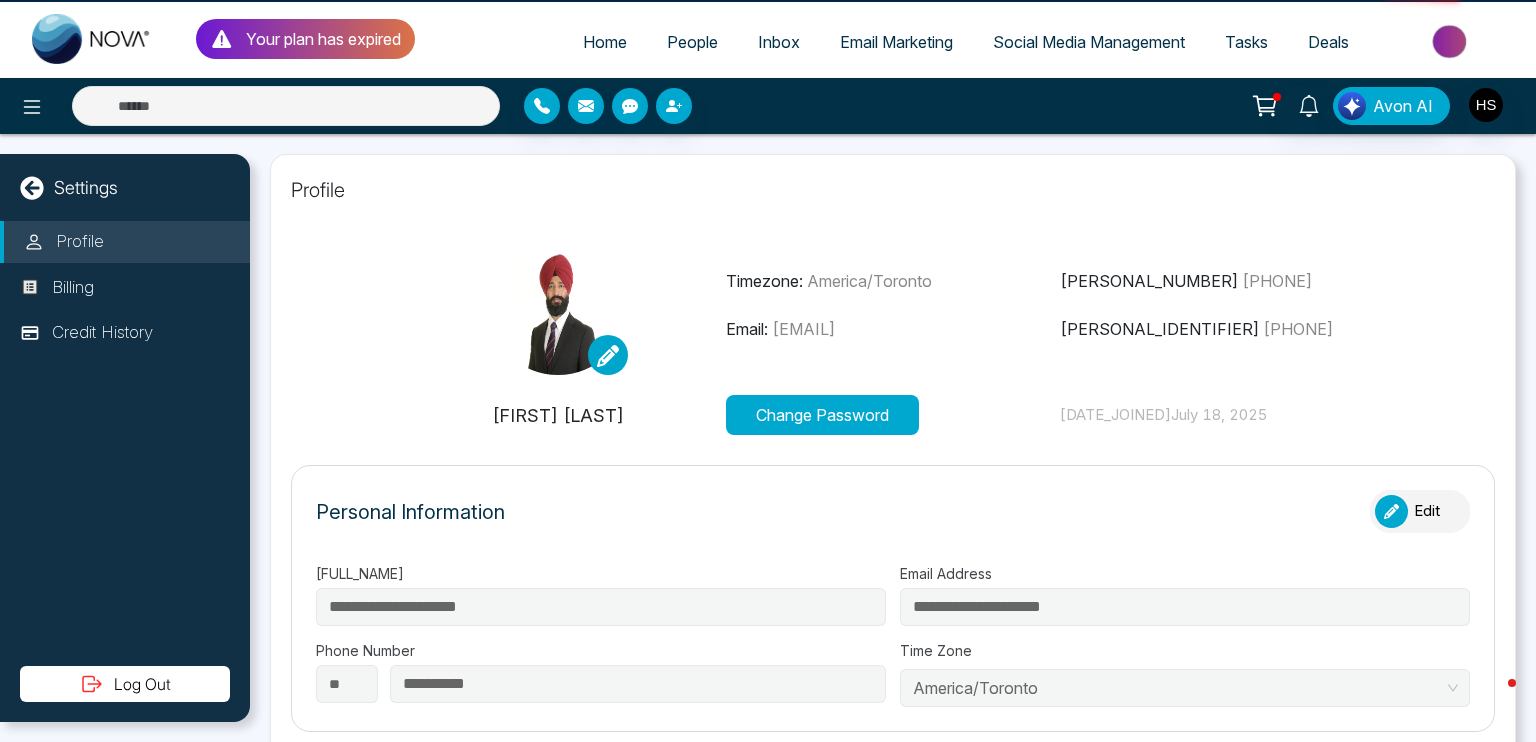 click on "Tasks" at bounding box center (1246, 42) 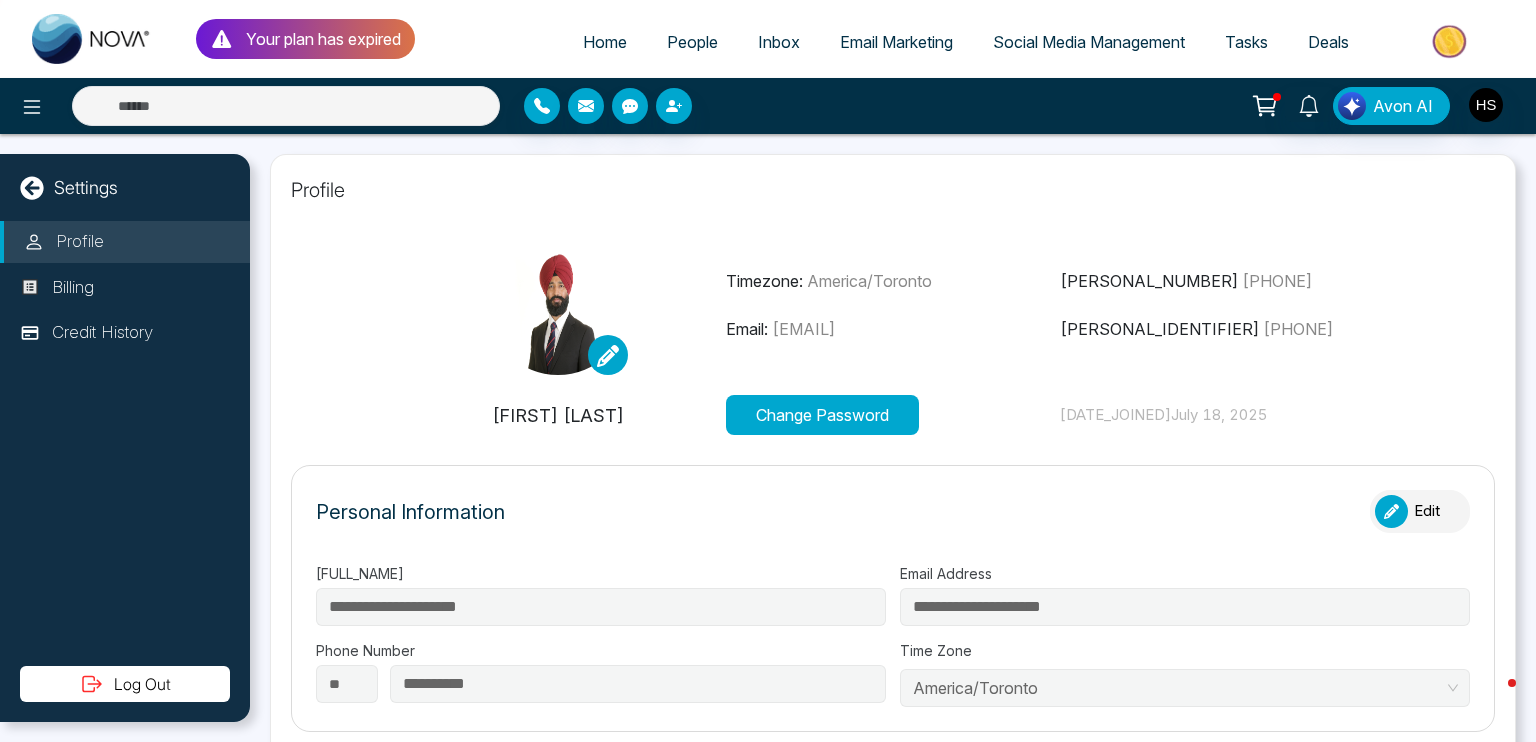 click on "Deals" at bounding box center (1328, 42) 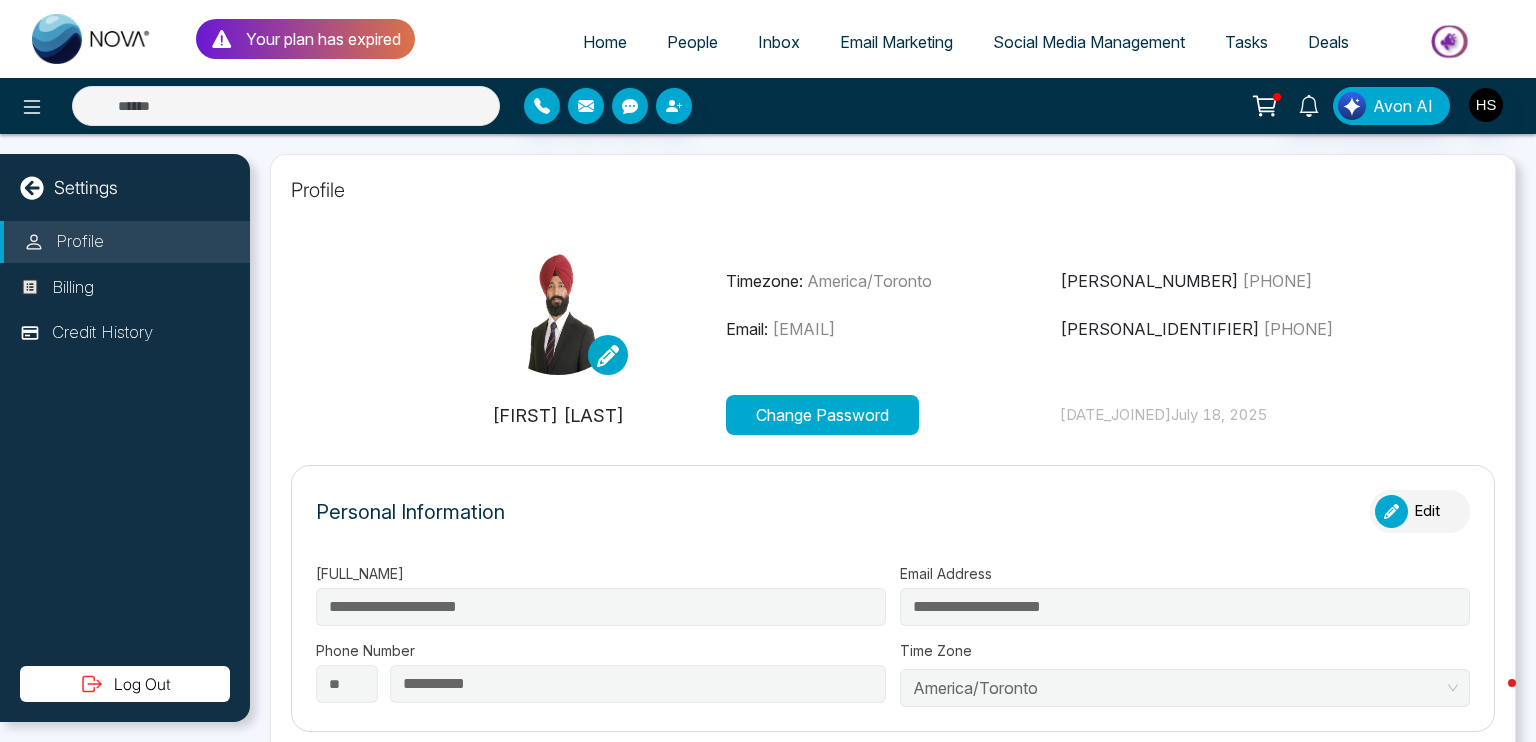 click on "Social Media Management" at bounding box center (1089, 42) 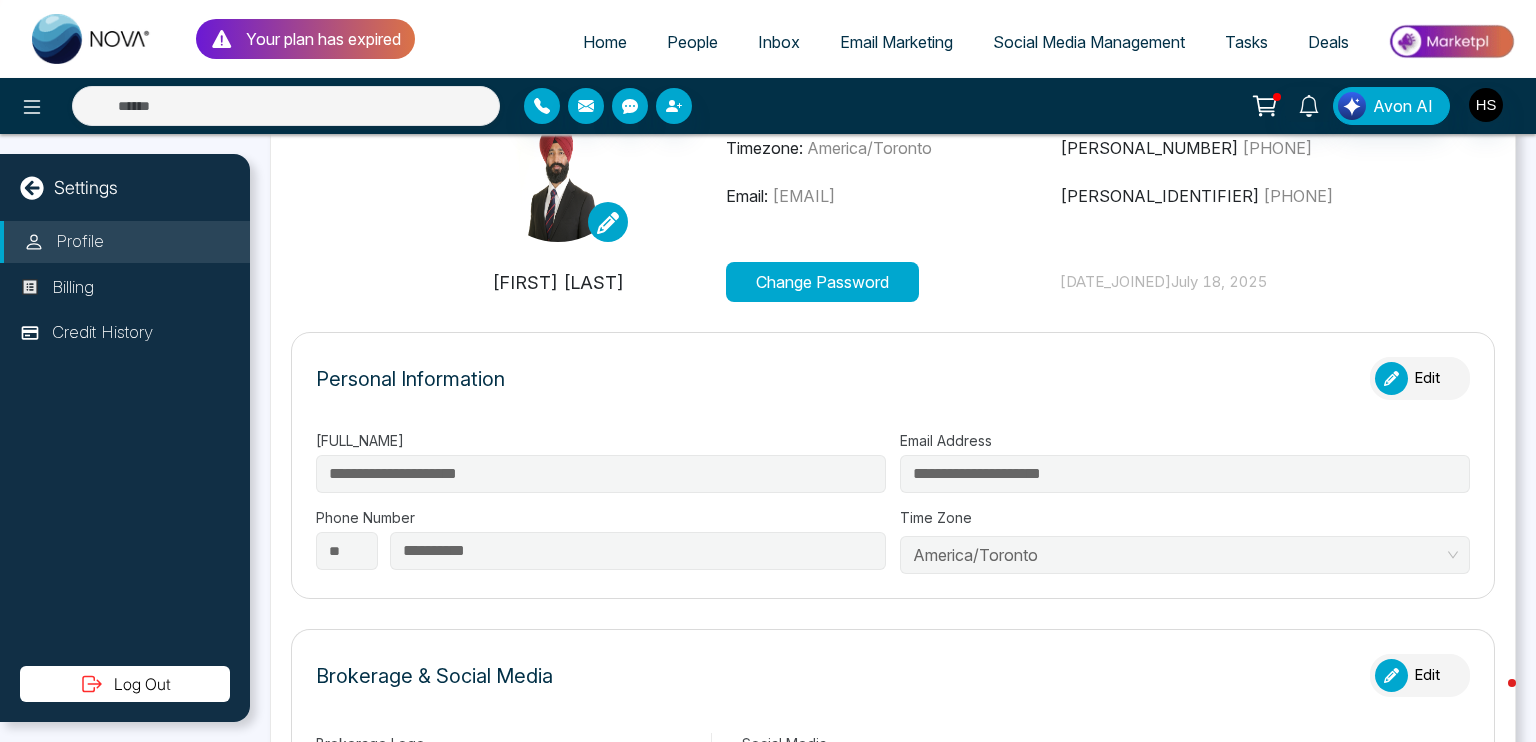scroll, scrollTop: 0, scrollLeft: 0, axis: both 